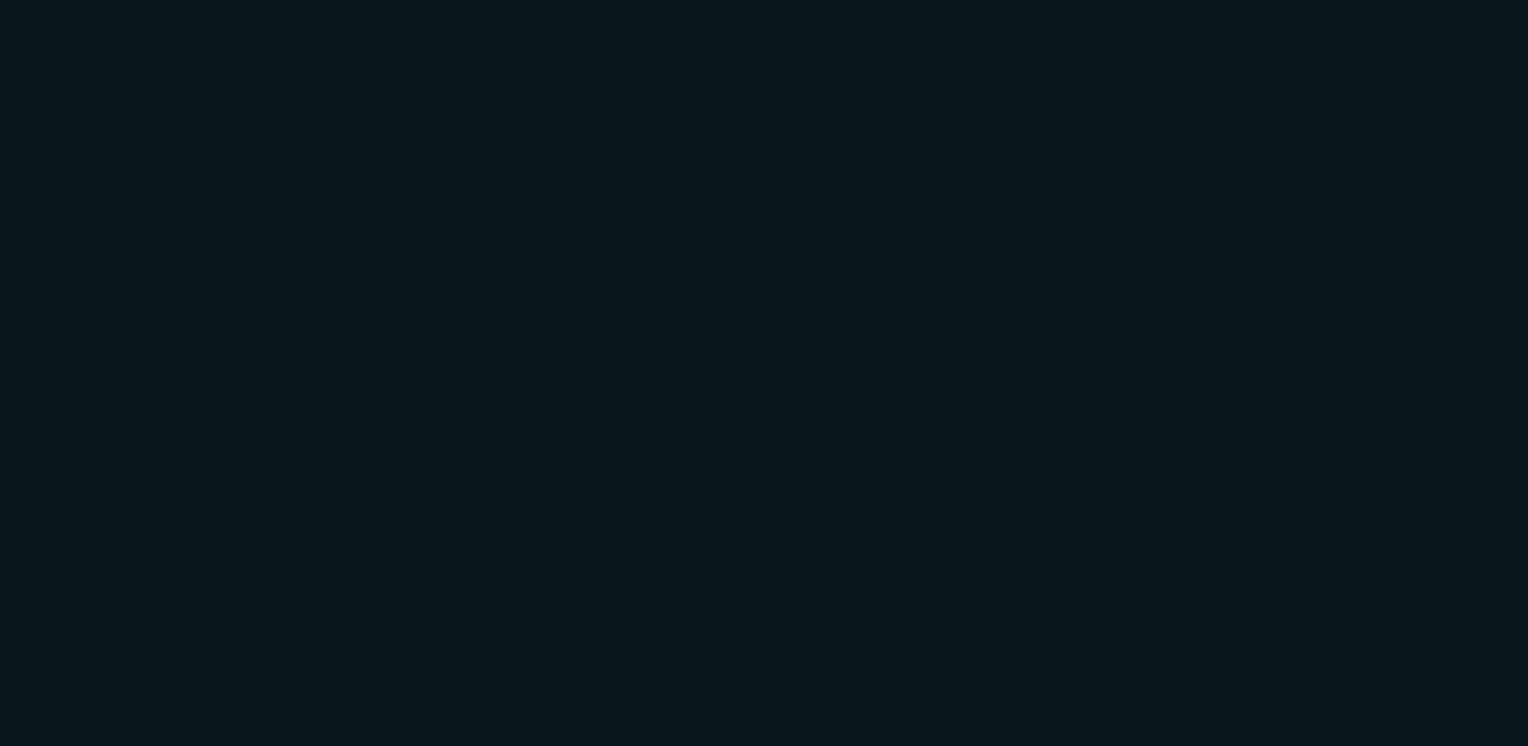 scroll, scrollTop: 0, scrollLeft: 0, axis: both 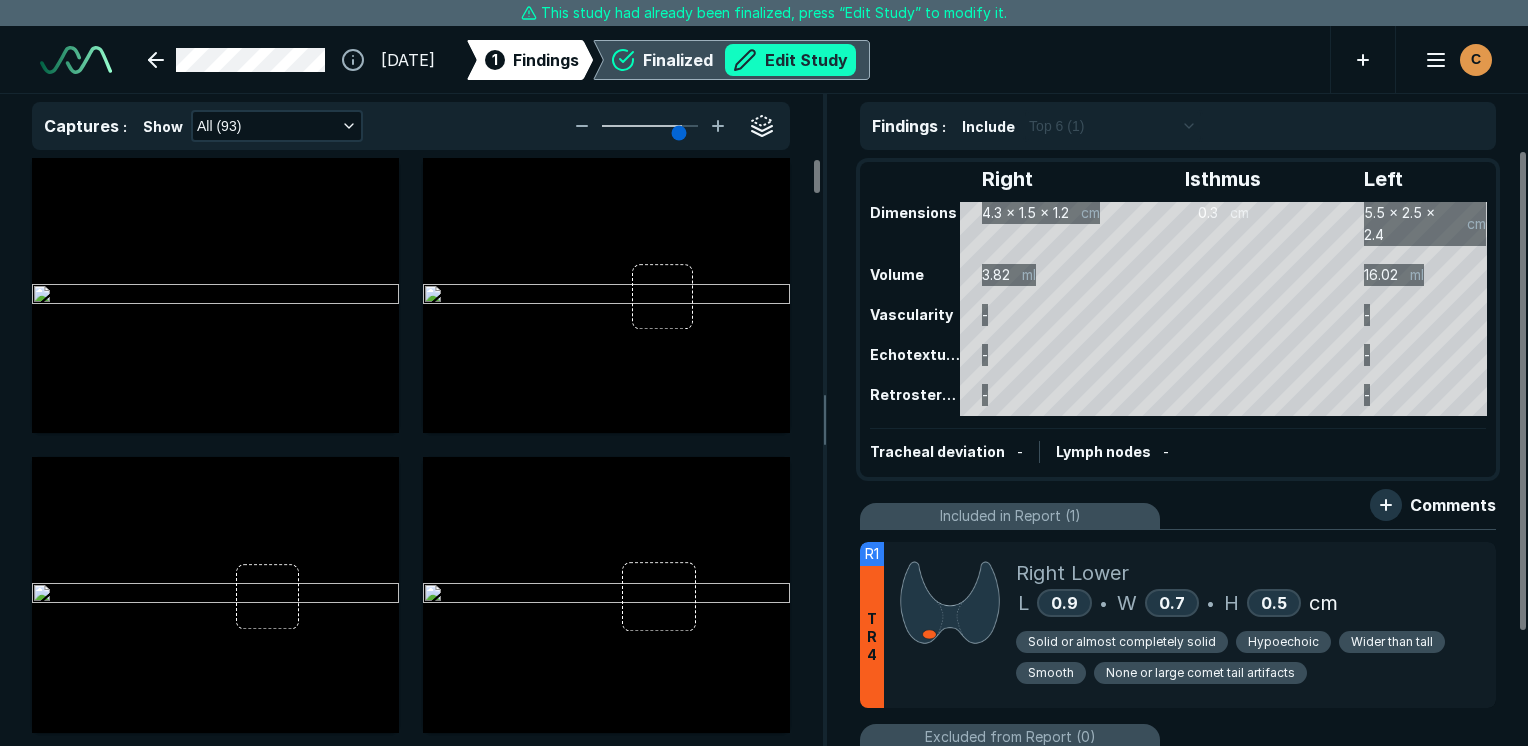 click on "Edit Study" at bounding box center [790, 60] 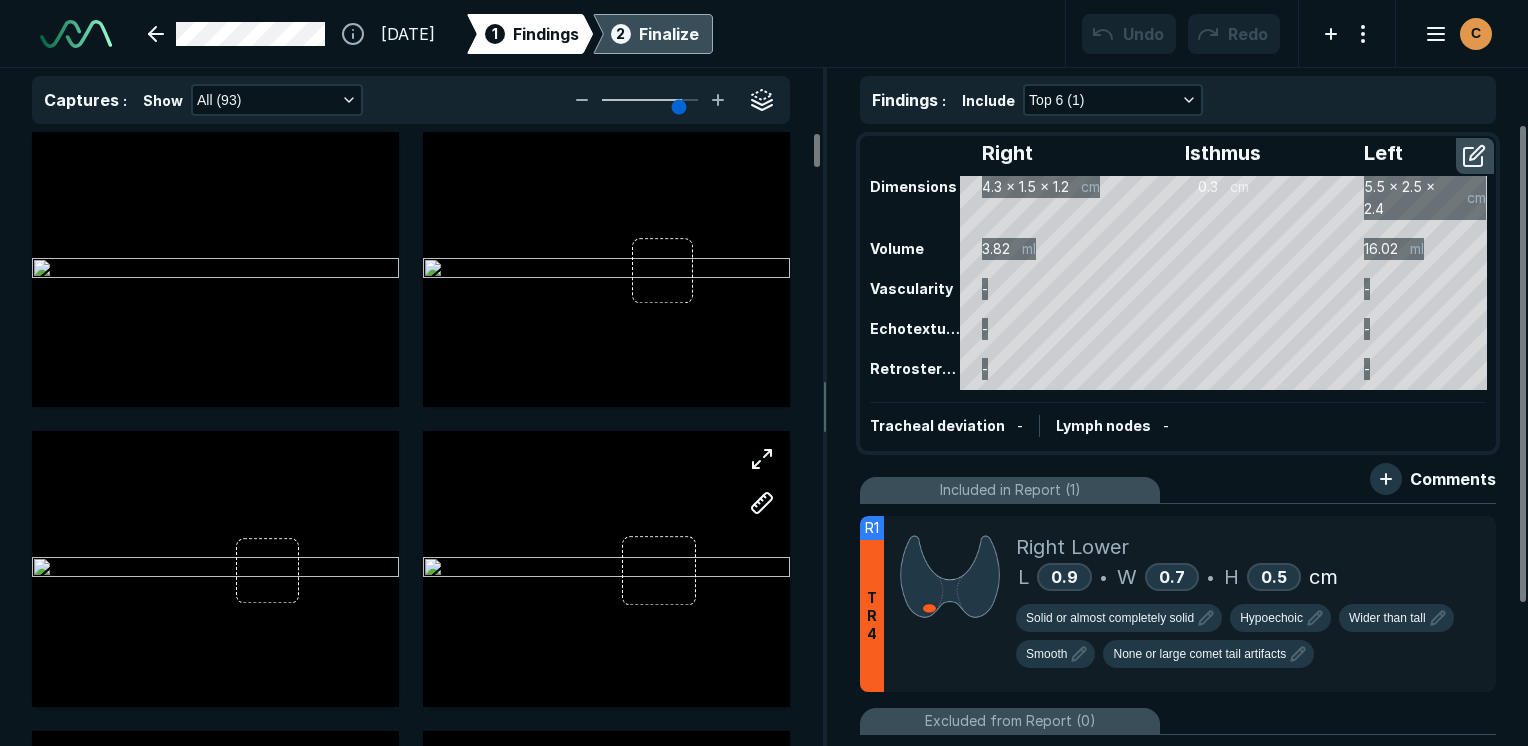 scroll, scrollTop: 5115, scrollLeft: 5949, axis: both 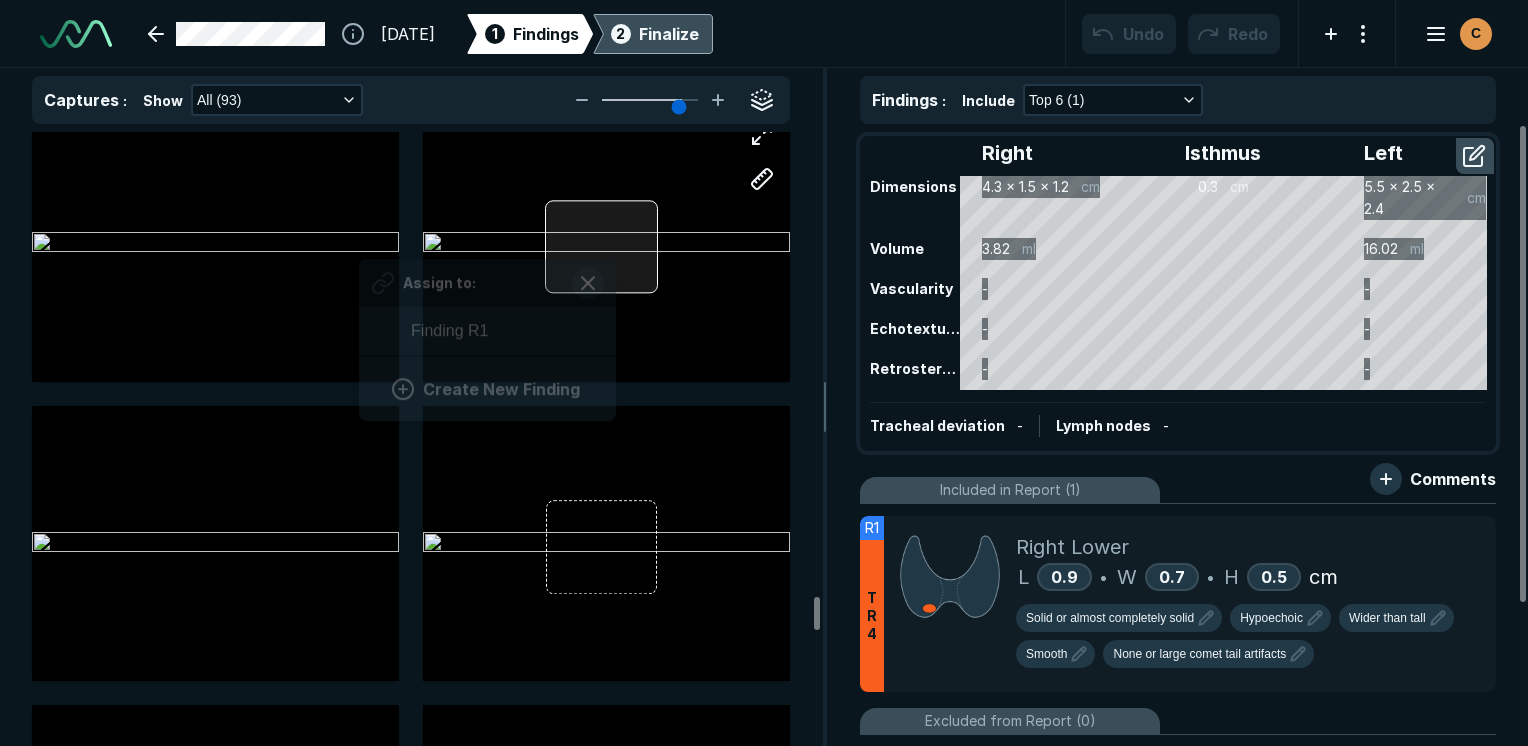 click at bounding box center [601, 247] 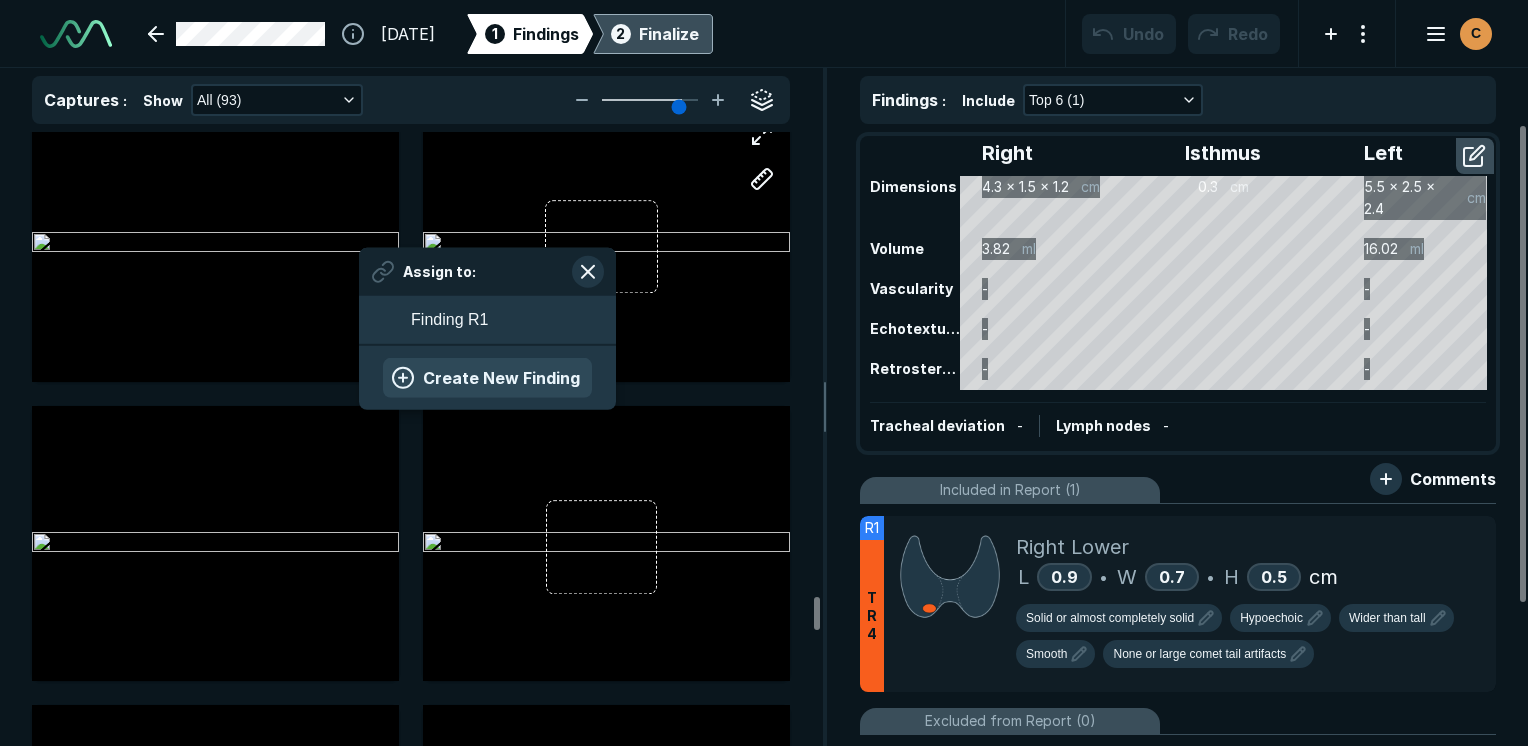 click on "Create New Finding" at bounding box center [487, 377] 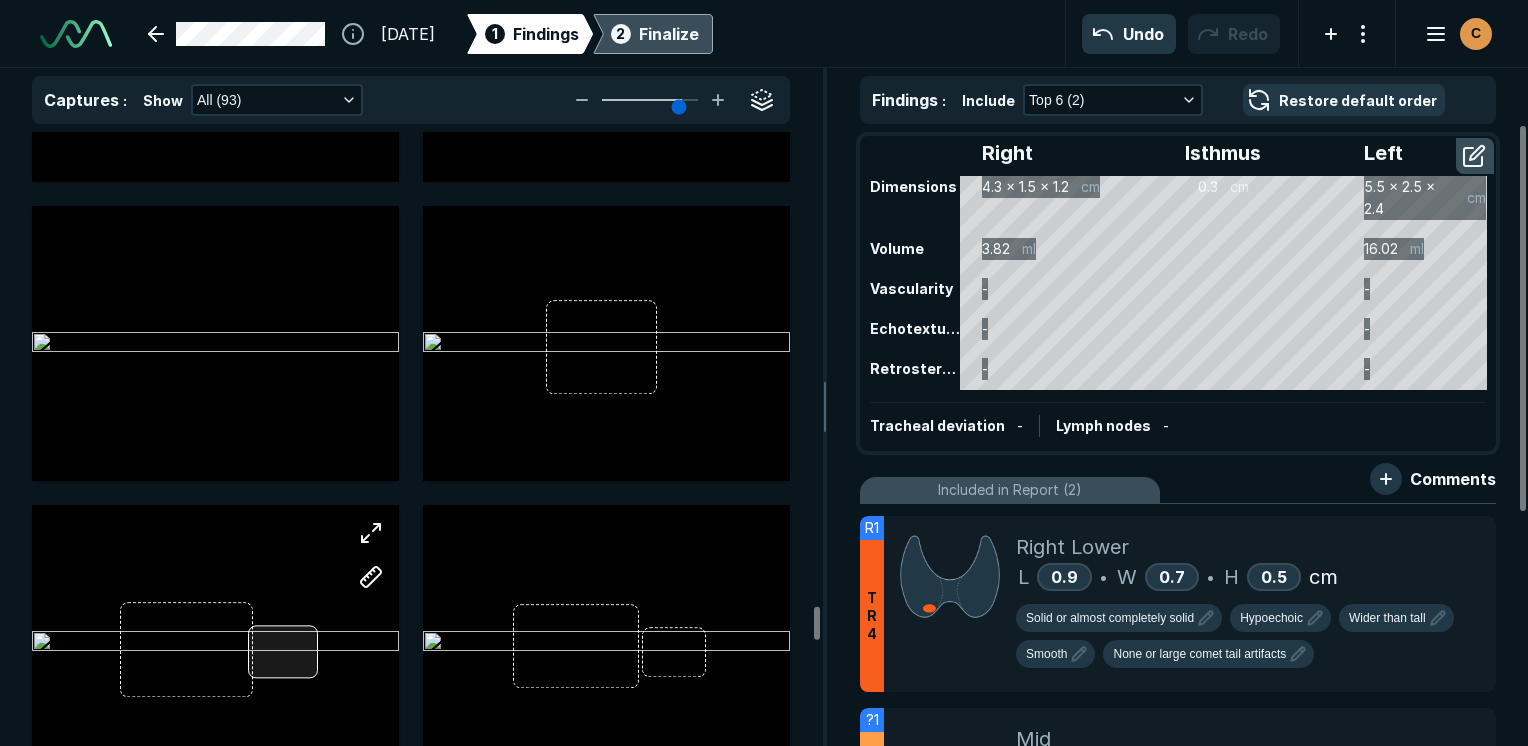 scroll, scrollTop: 11100, scrollLeft: 0, axis: vertical 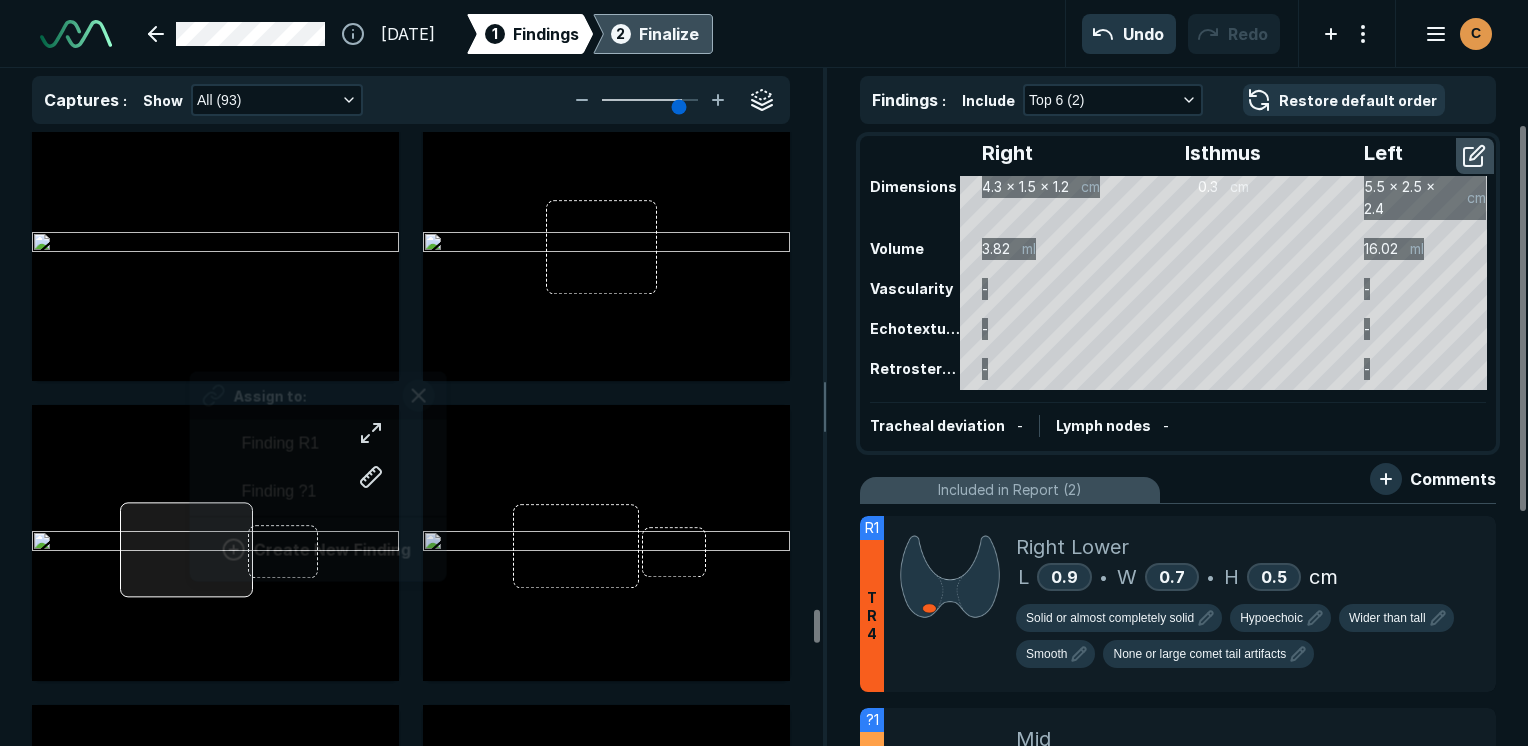 click on "Assign to: Finding R1 Finding ?1 Create New Finding" at bounding box center (215, 542) 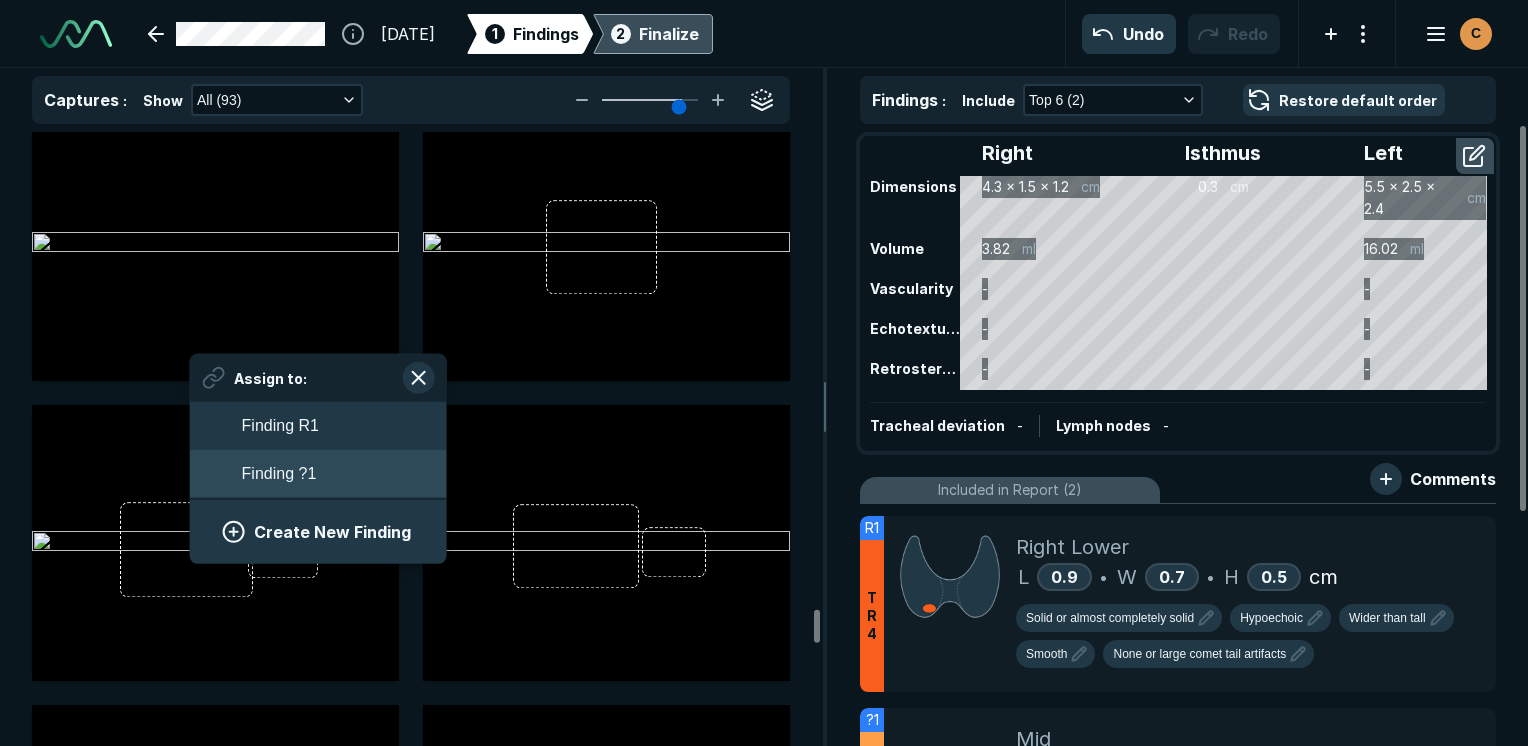 click on "Finding ?1" at bounding box center [279, 474] 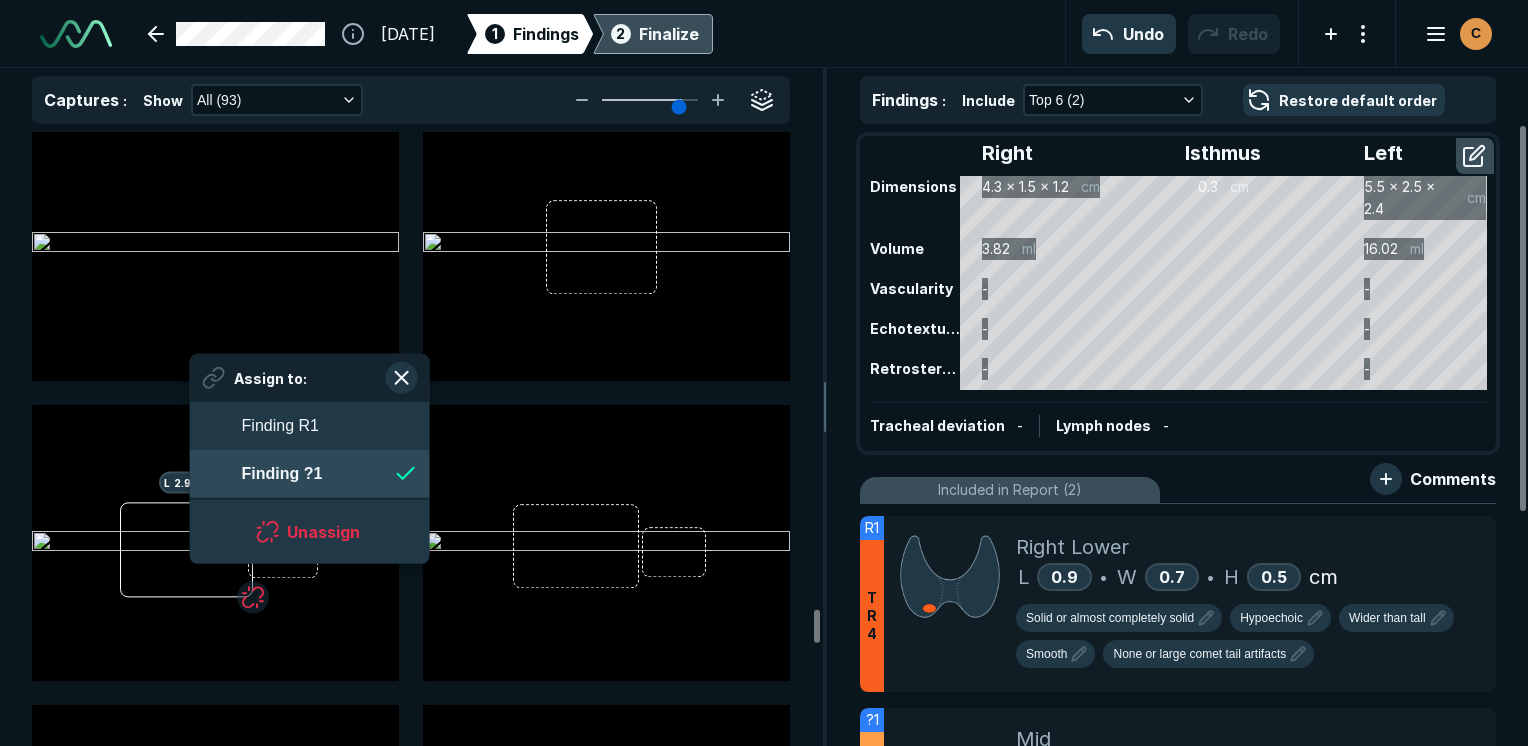 scroll, scrollTop: 2958, scrollLeft: 3649, axis: both 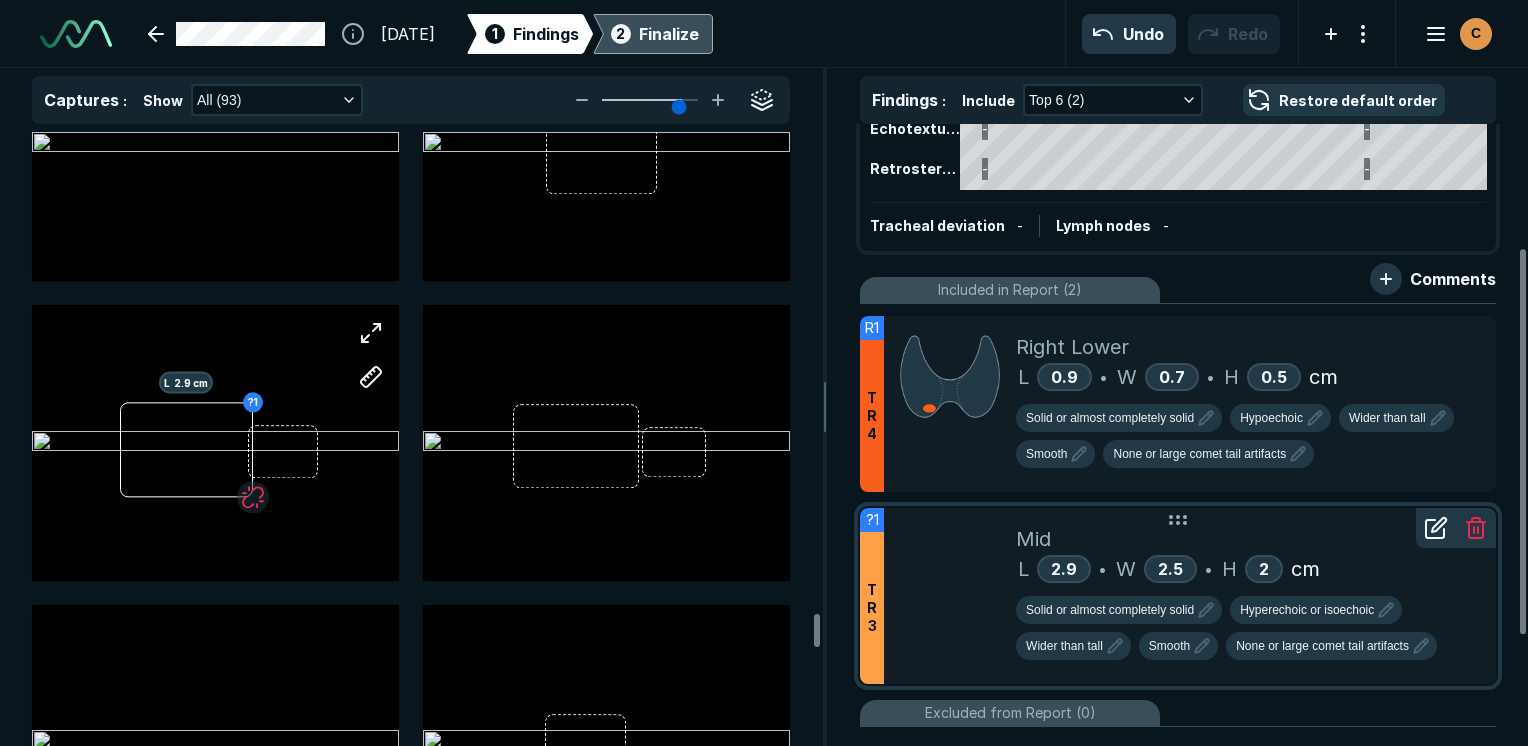 click 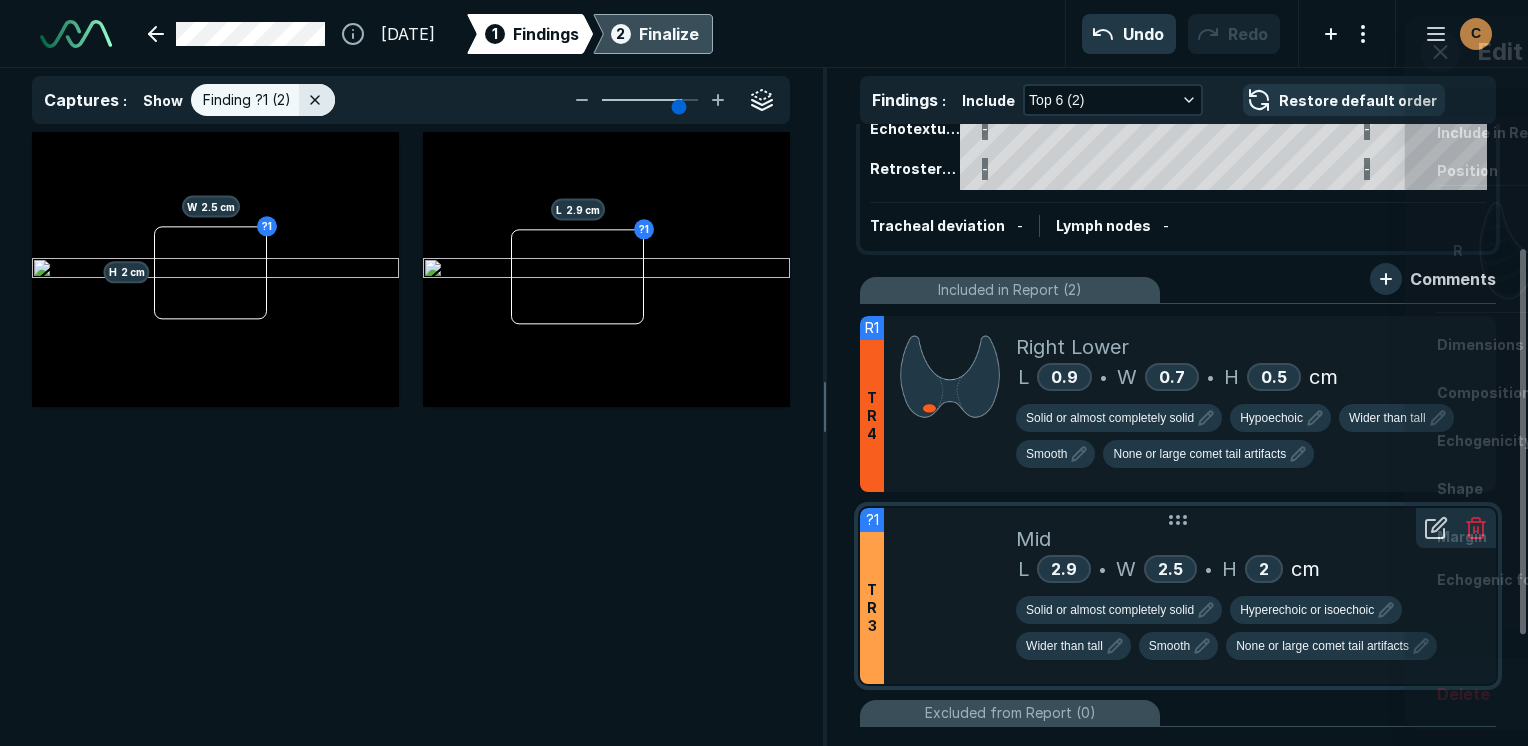 scroll, scrollTop: 5115, scrollLeft: 5949, axis: both 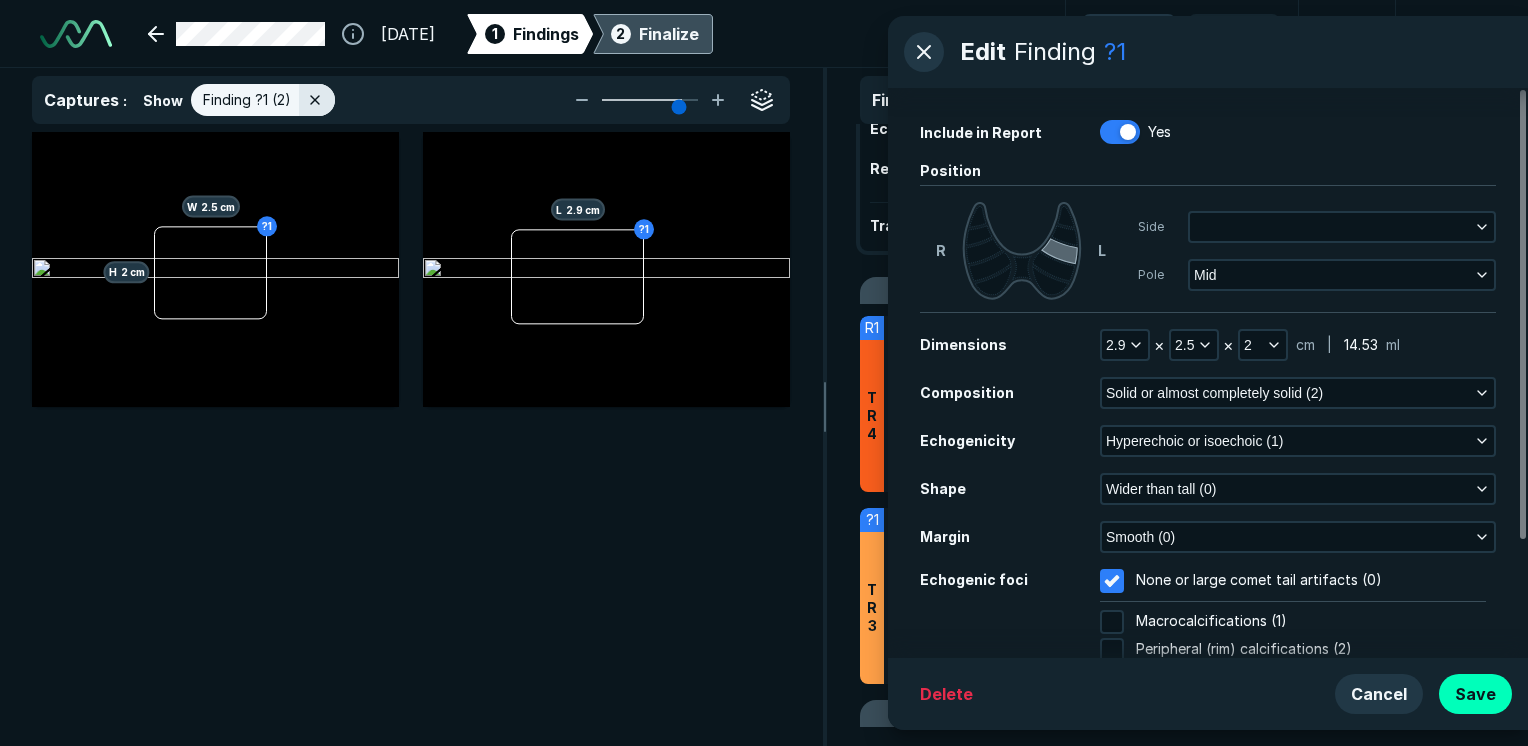 click 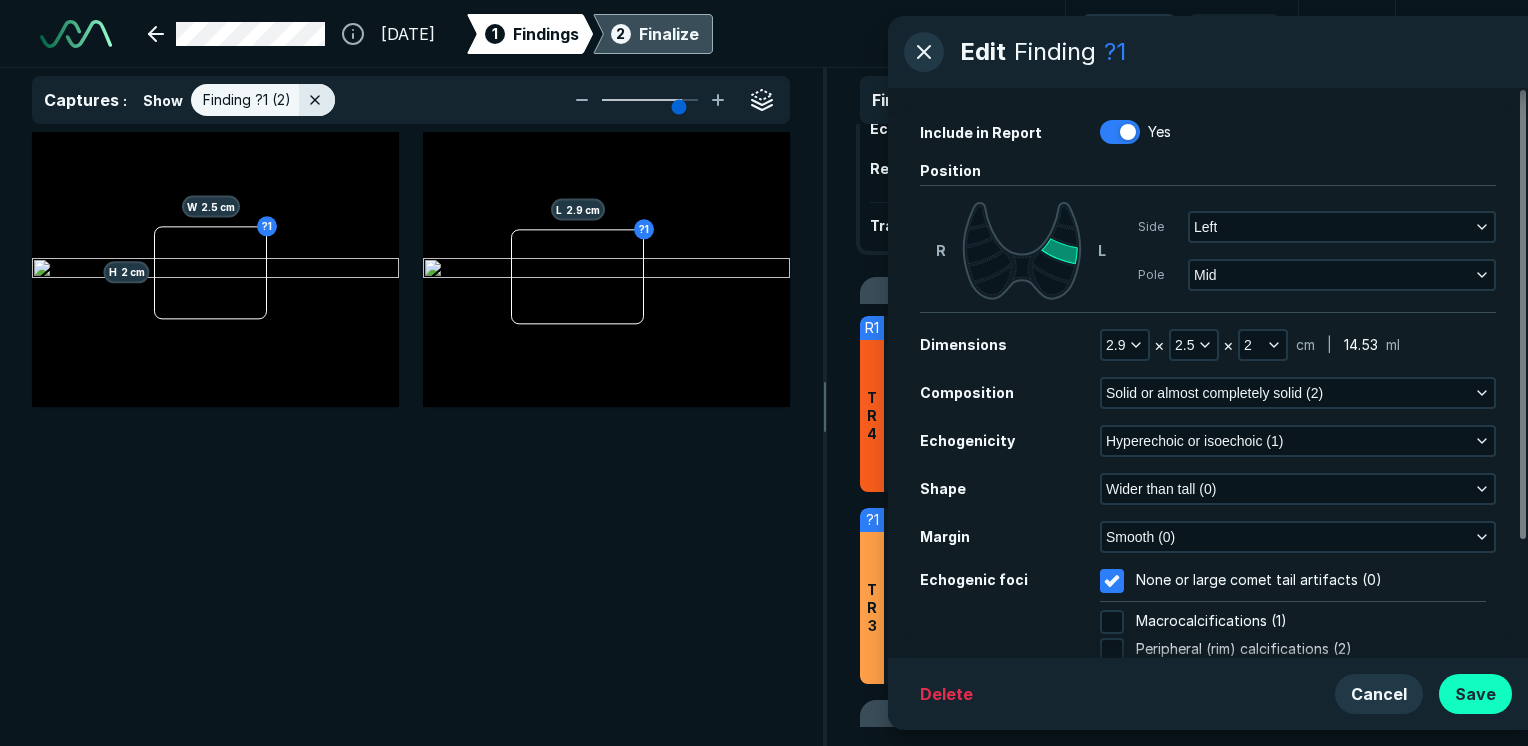 click on "Save" at bounding box center (1475, 694) 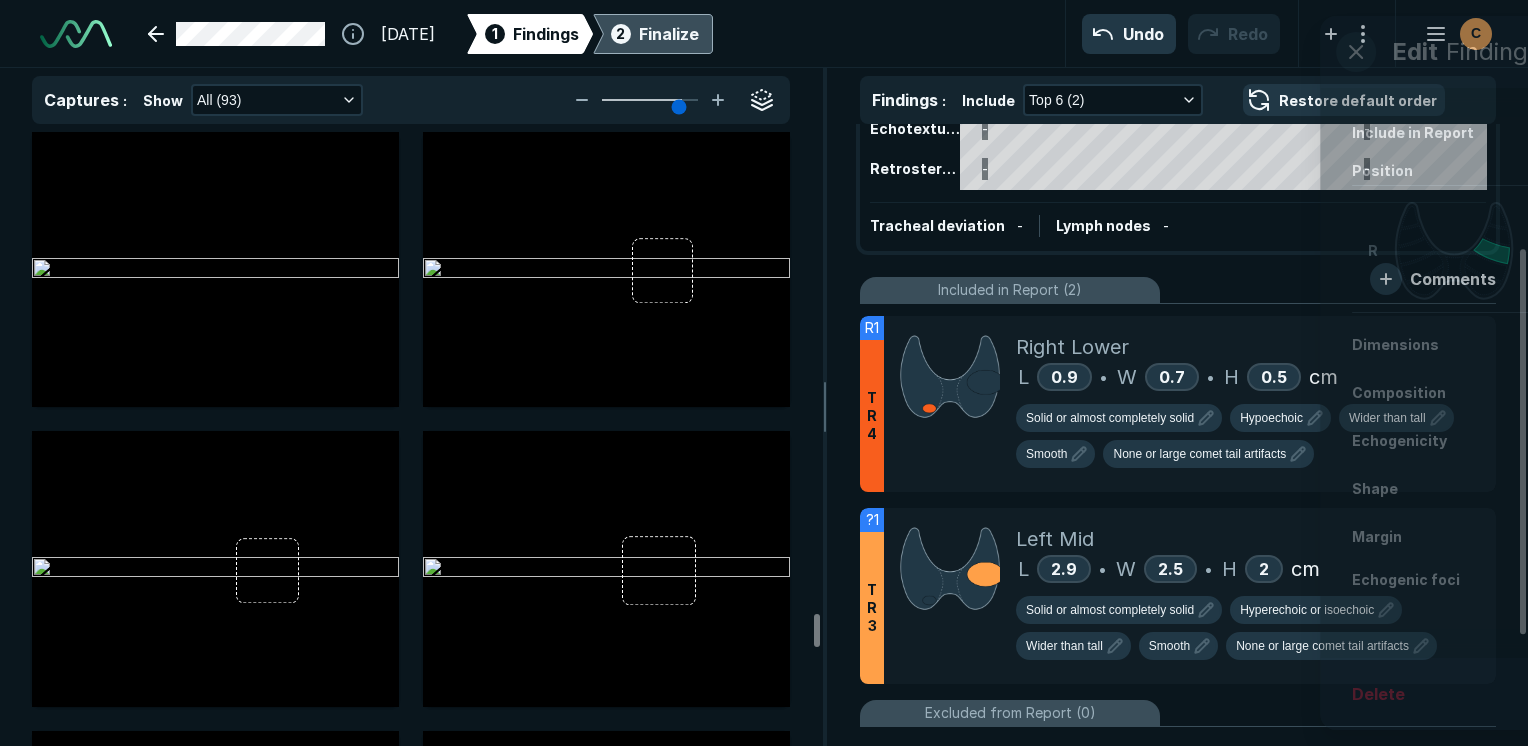 scroll, scrollTop: 5115, scrollLeft: 5949, axis: both 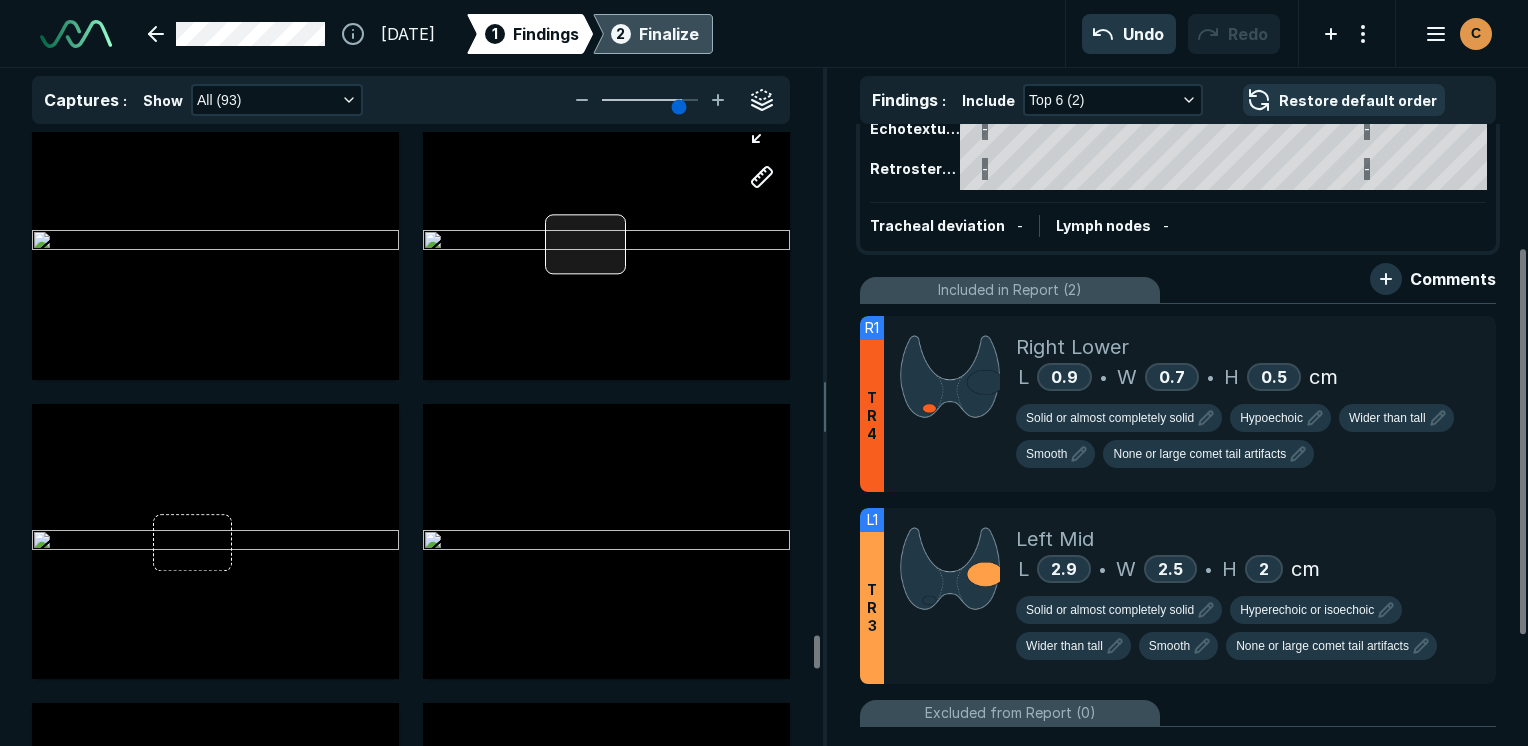 click at bounding box center [585, 244] 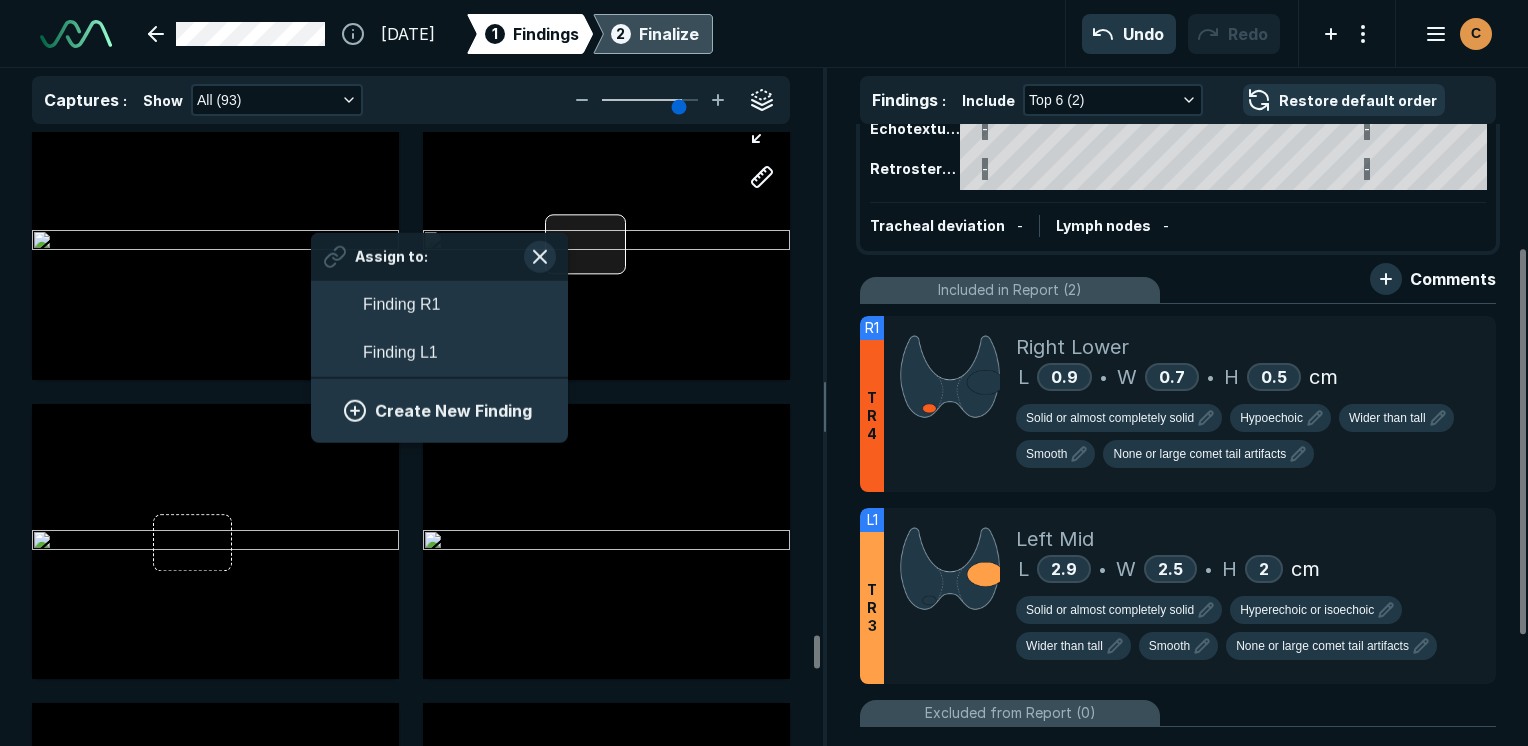 scroll, scrollTop: 2958, scrollLeft: 3708, axis: both 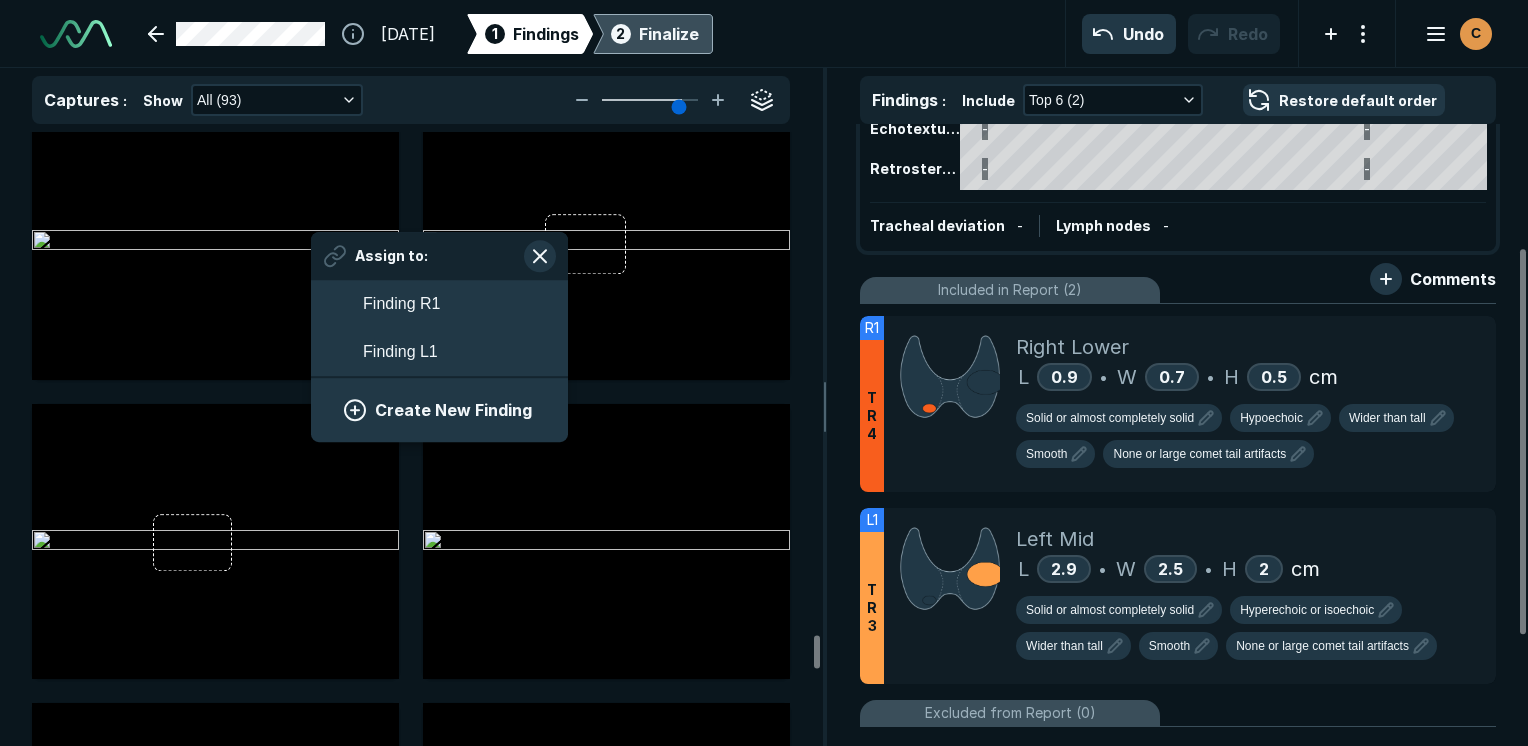 click on "Create New Finding" at bounding box center (439, 410) 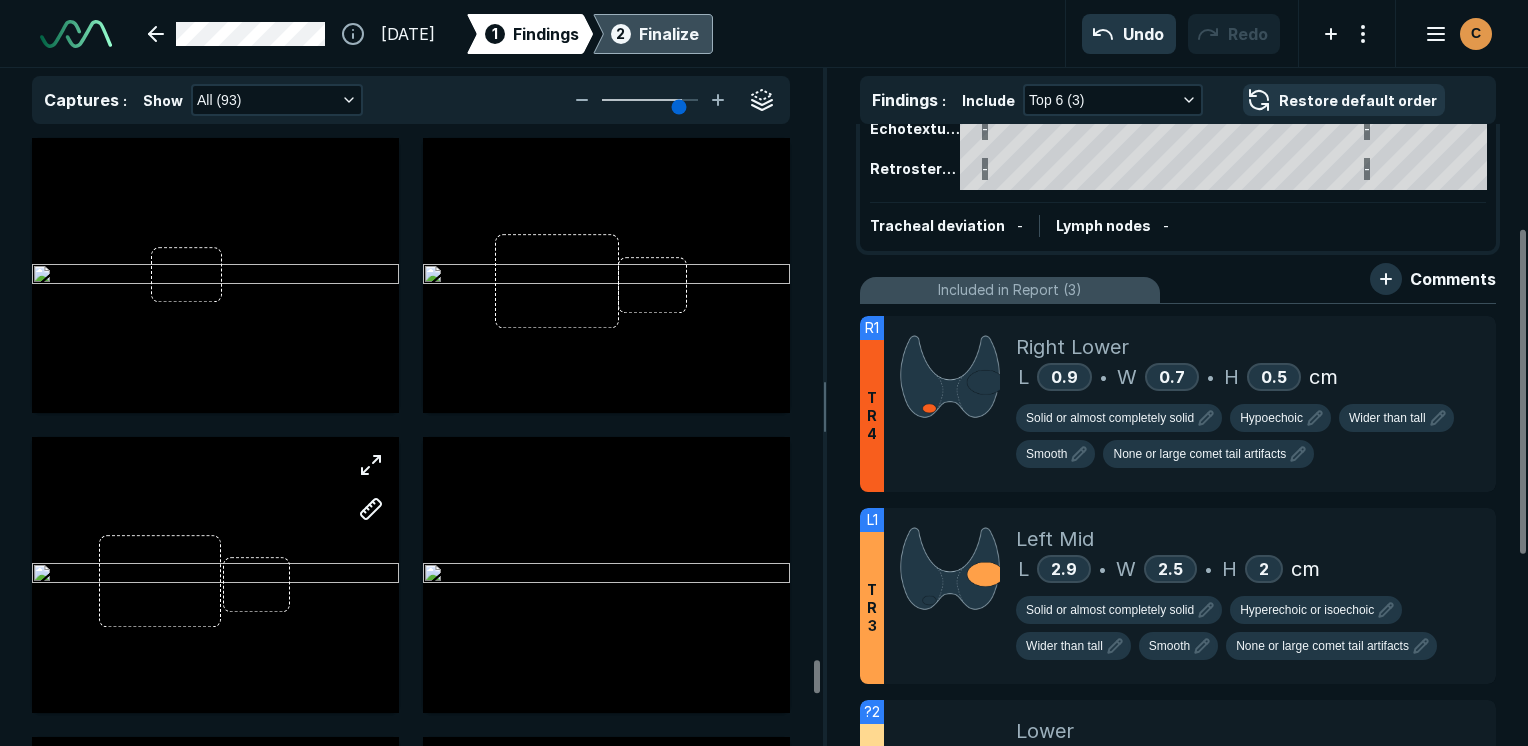 scroll, scrollTop: 12300, scrollLeft: 0, axis: vertical 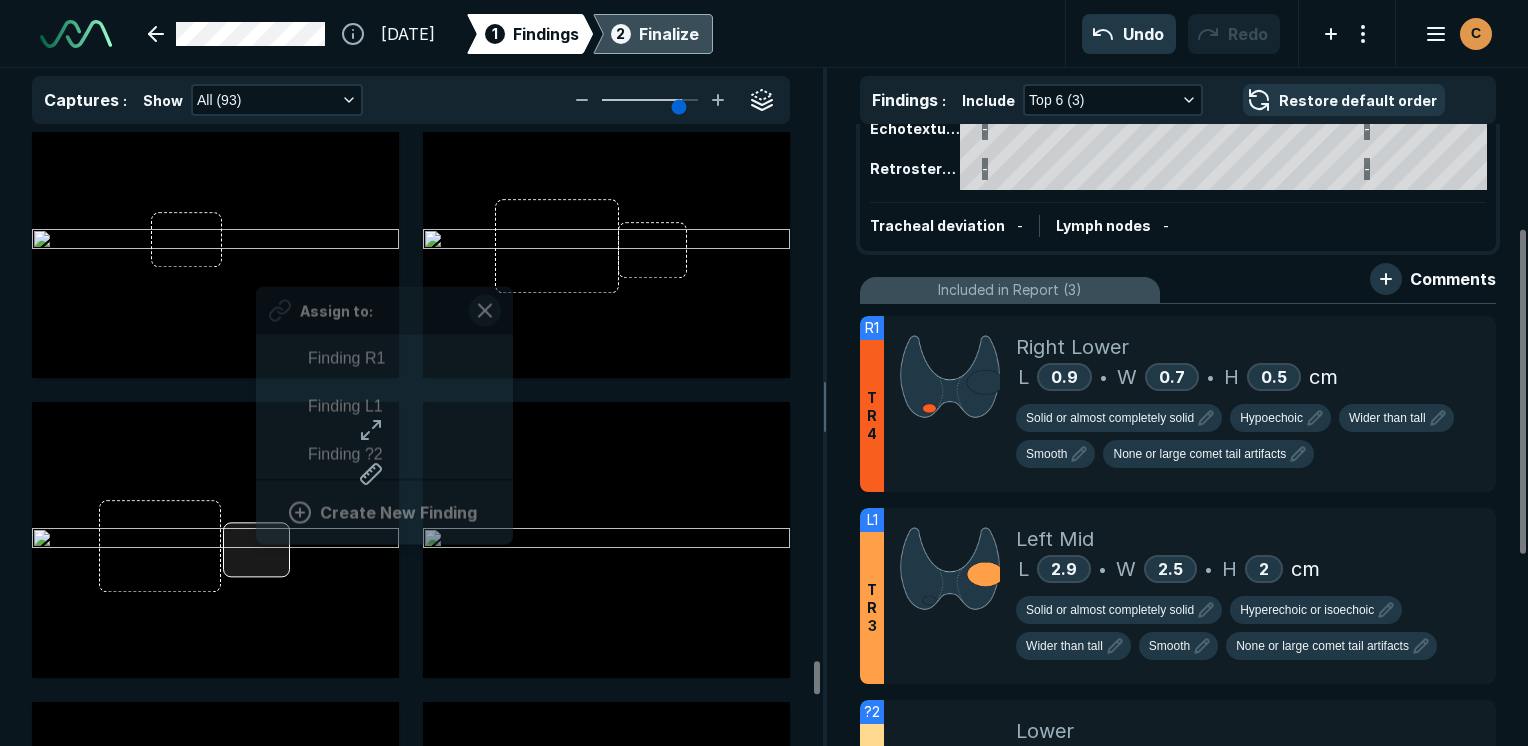 click on "Assign to: Finding R1 Finding L1 Finding ?2 Create New Finding" at bounding box center (215, 539) 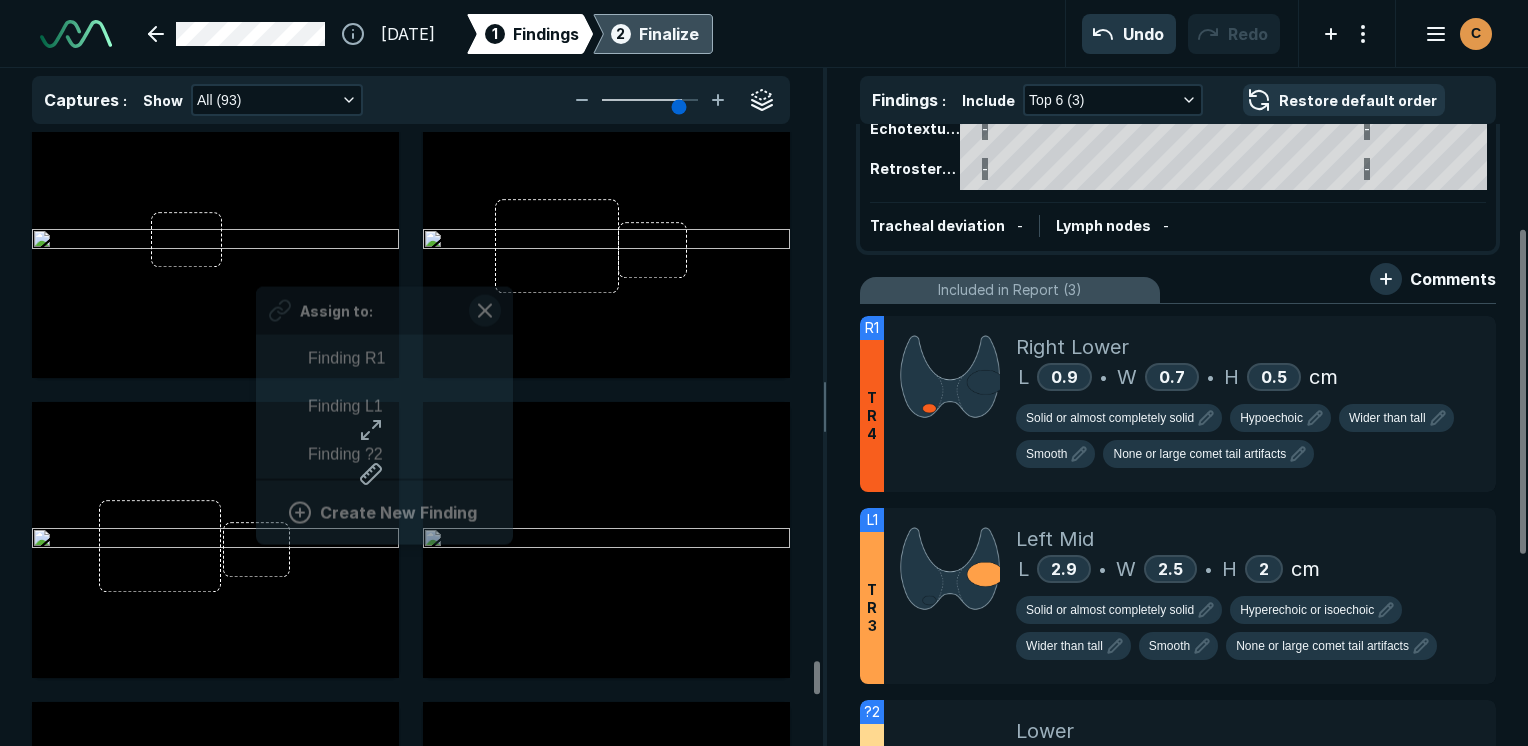 scroll, scrollTop: 3174, scrollLeft: 3708, axis: both 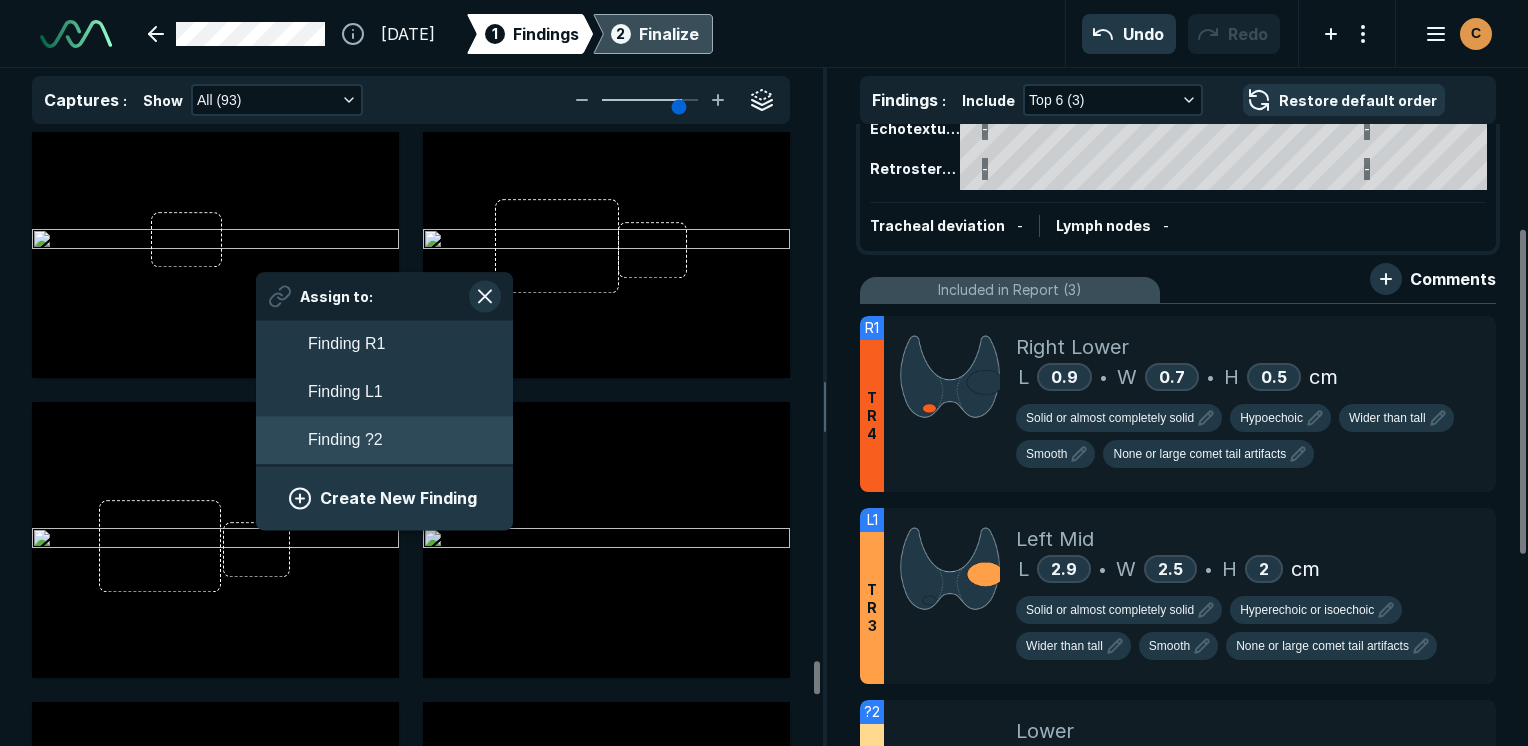 click on "Finding ?2" at bounding box center (345, 441) 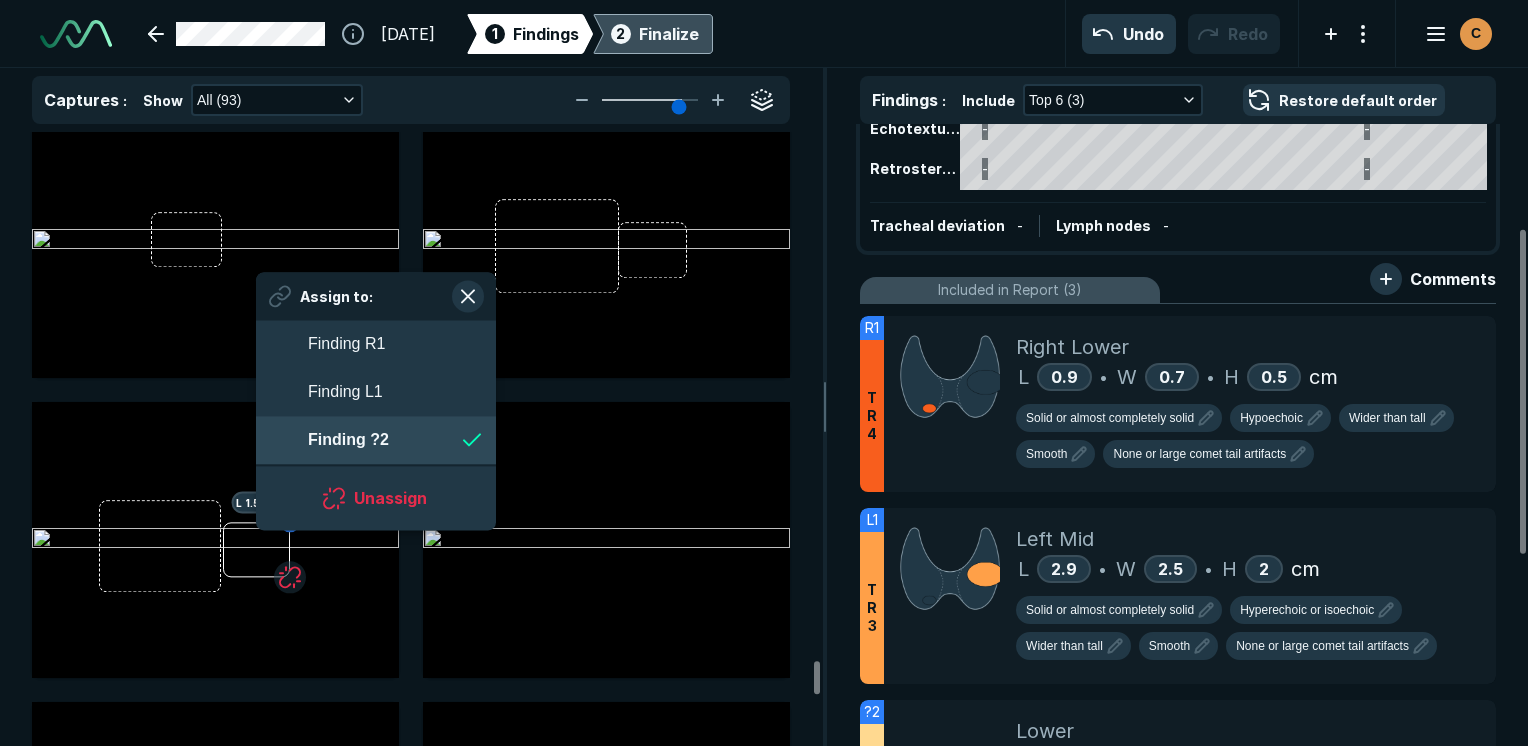 scroll, scrollTop: 3174, scrollLeft: 3649, axis: both 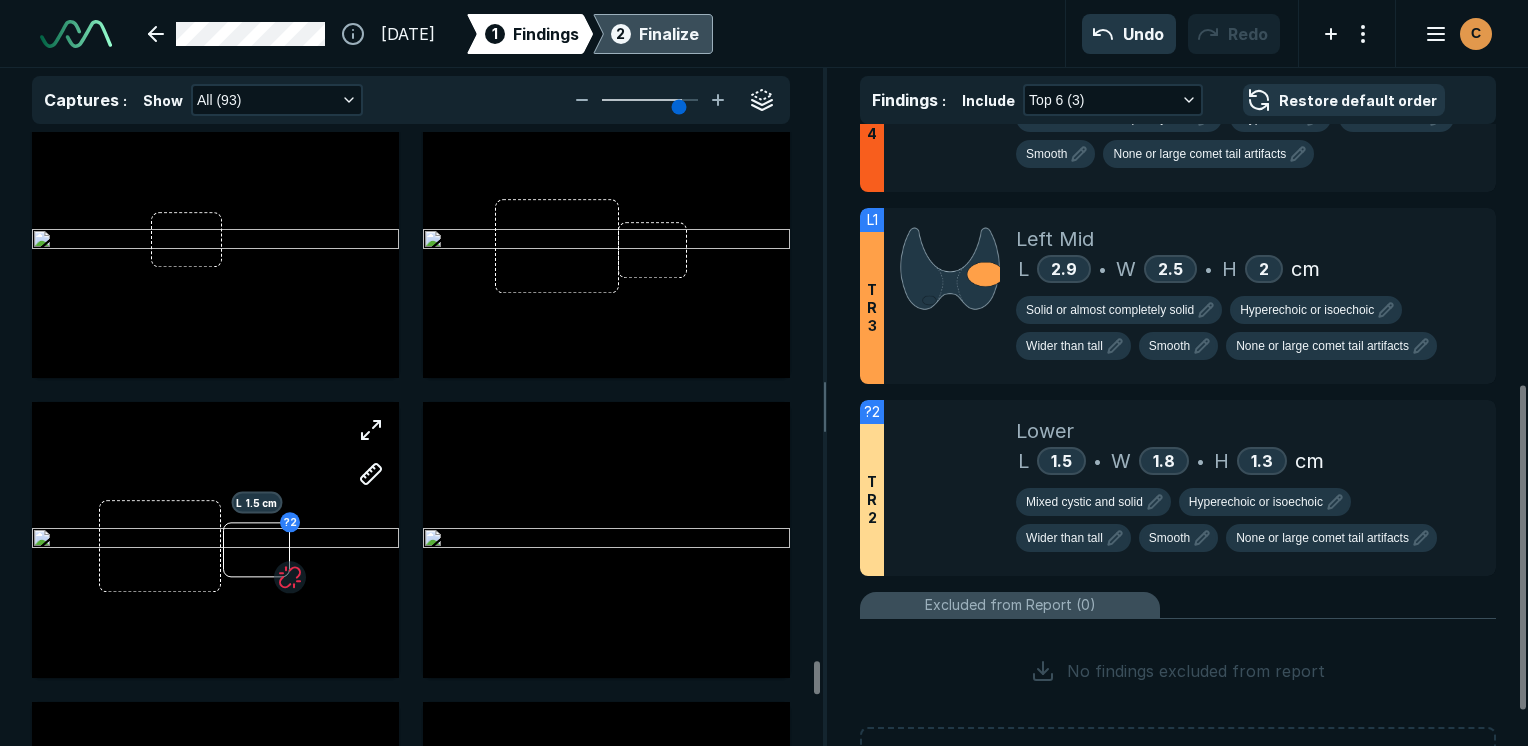 click at bounding box center [1436, 380] 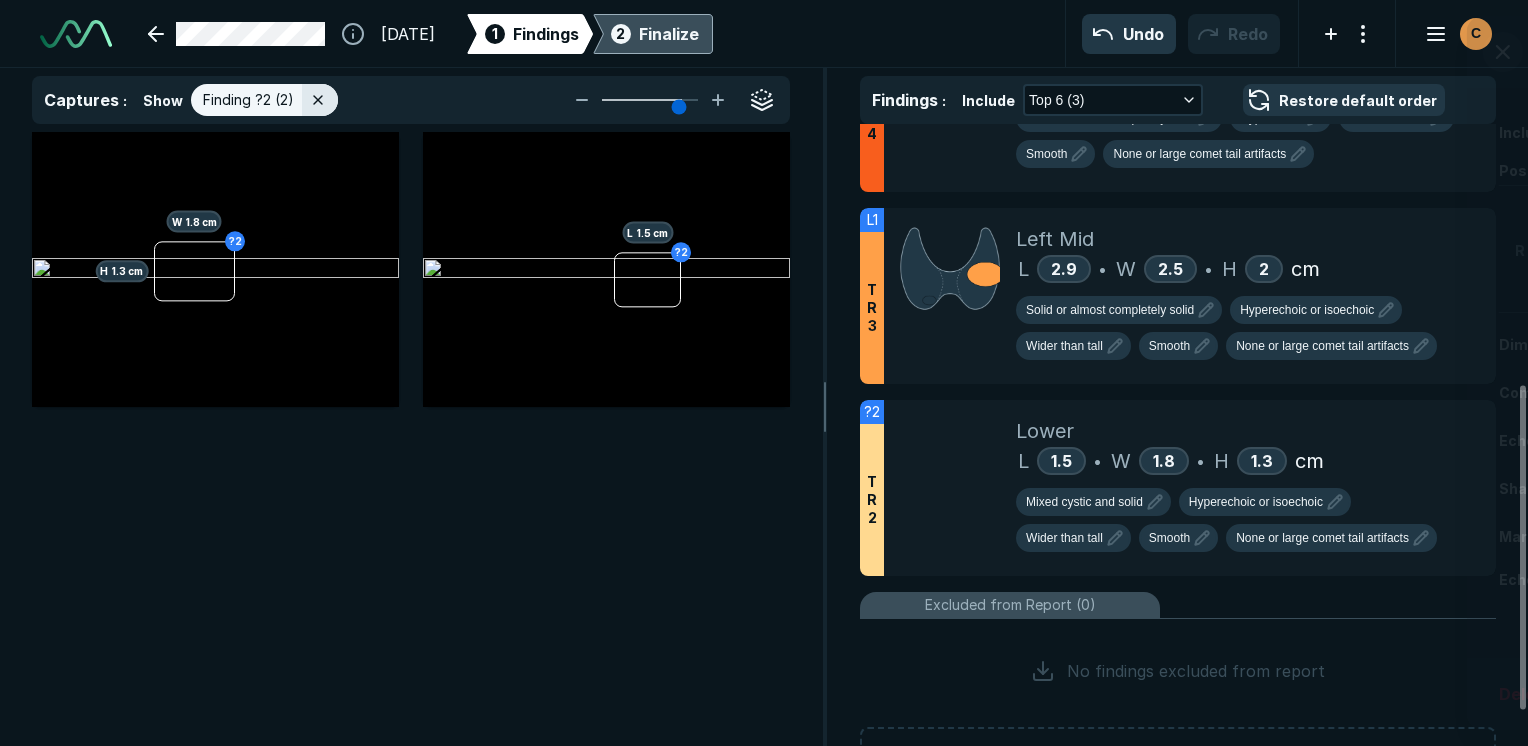 scroll, scrollTop: 4773, scrollLeft: 5129, axis: both 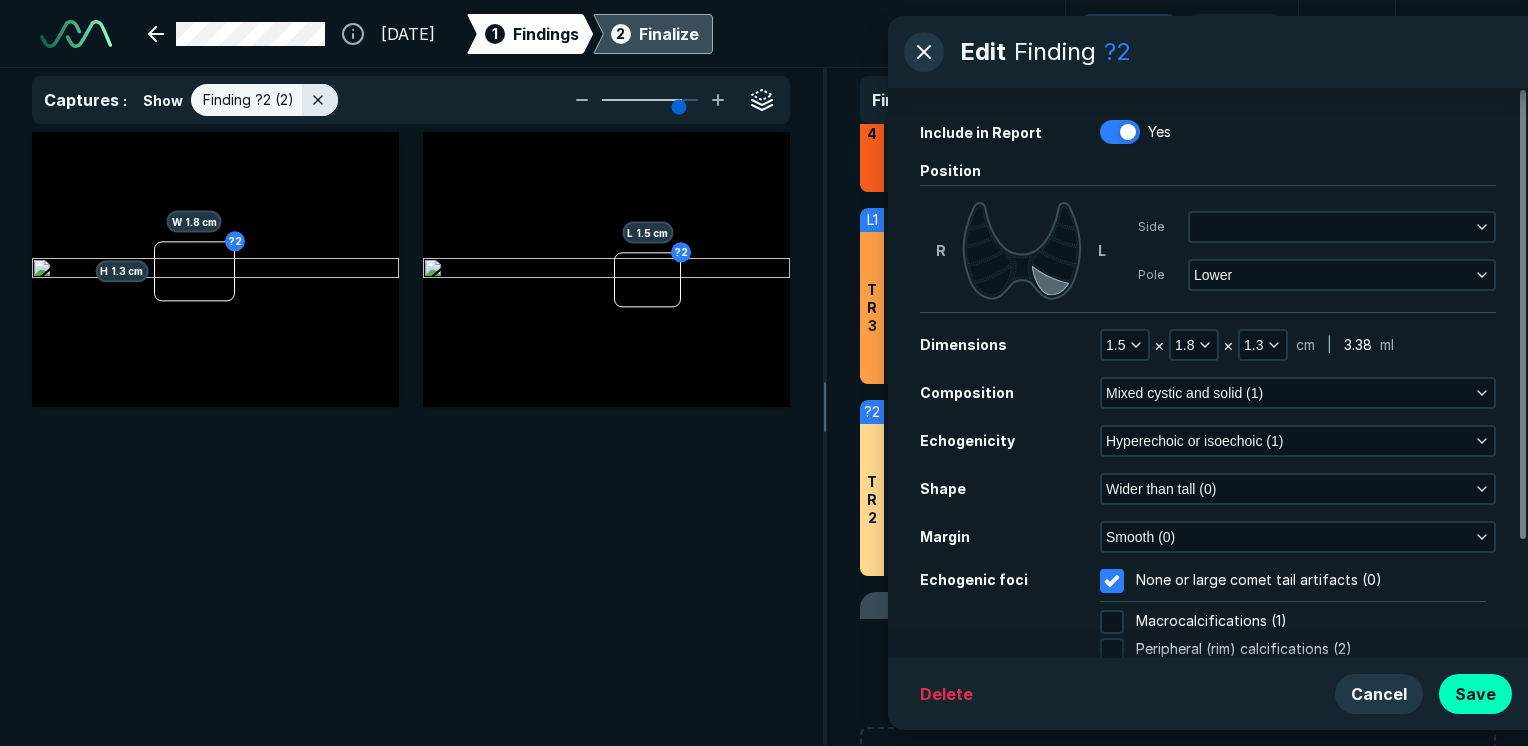 click 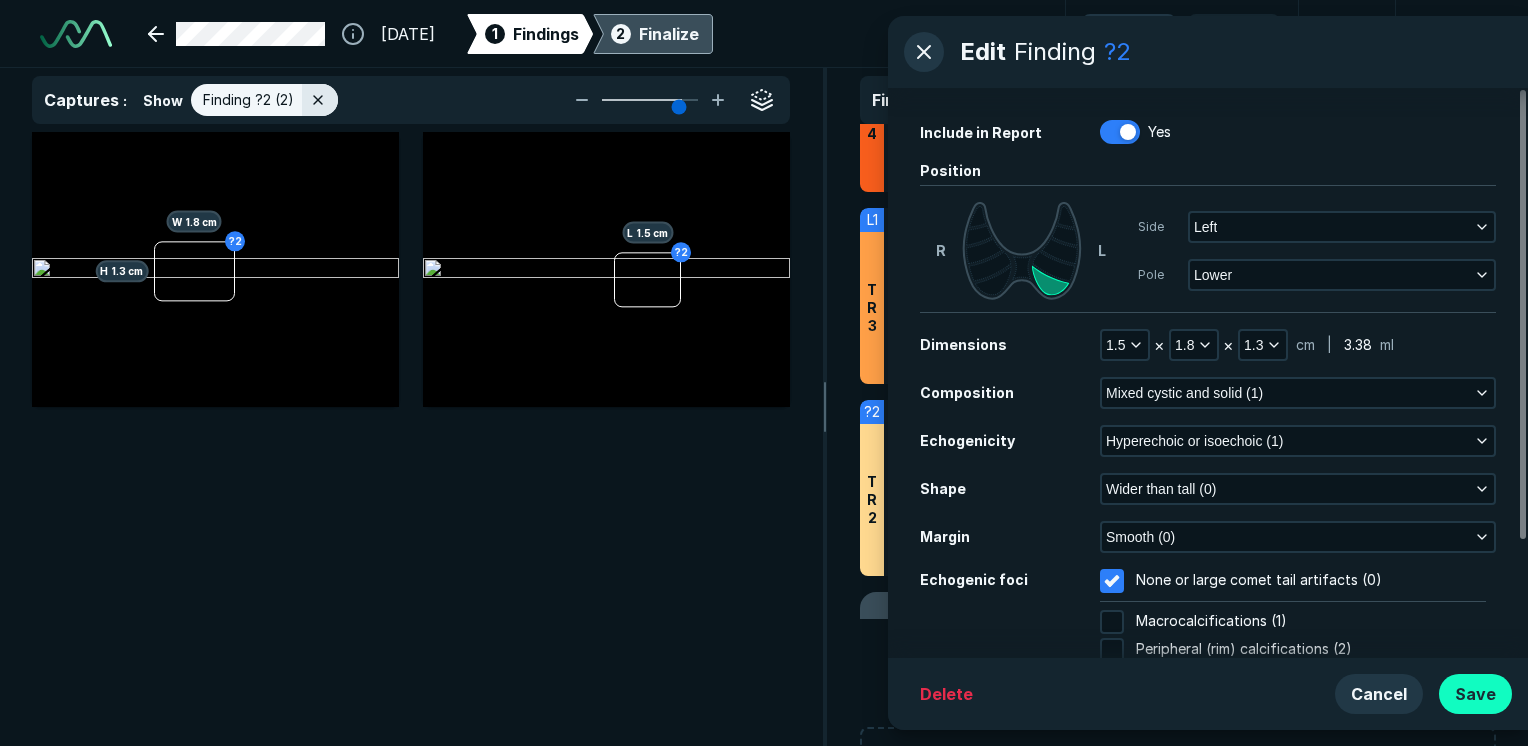 click on "Save" at bounding box center (1475, 694) 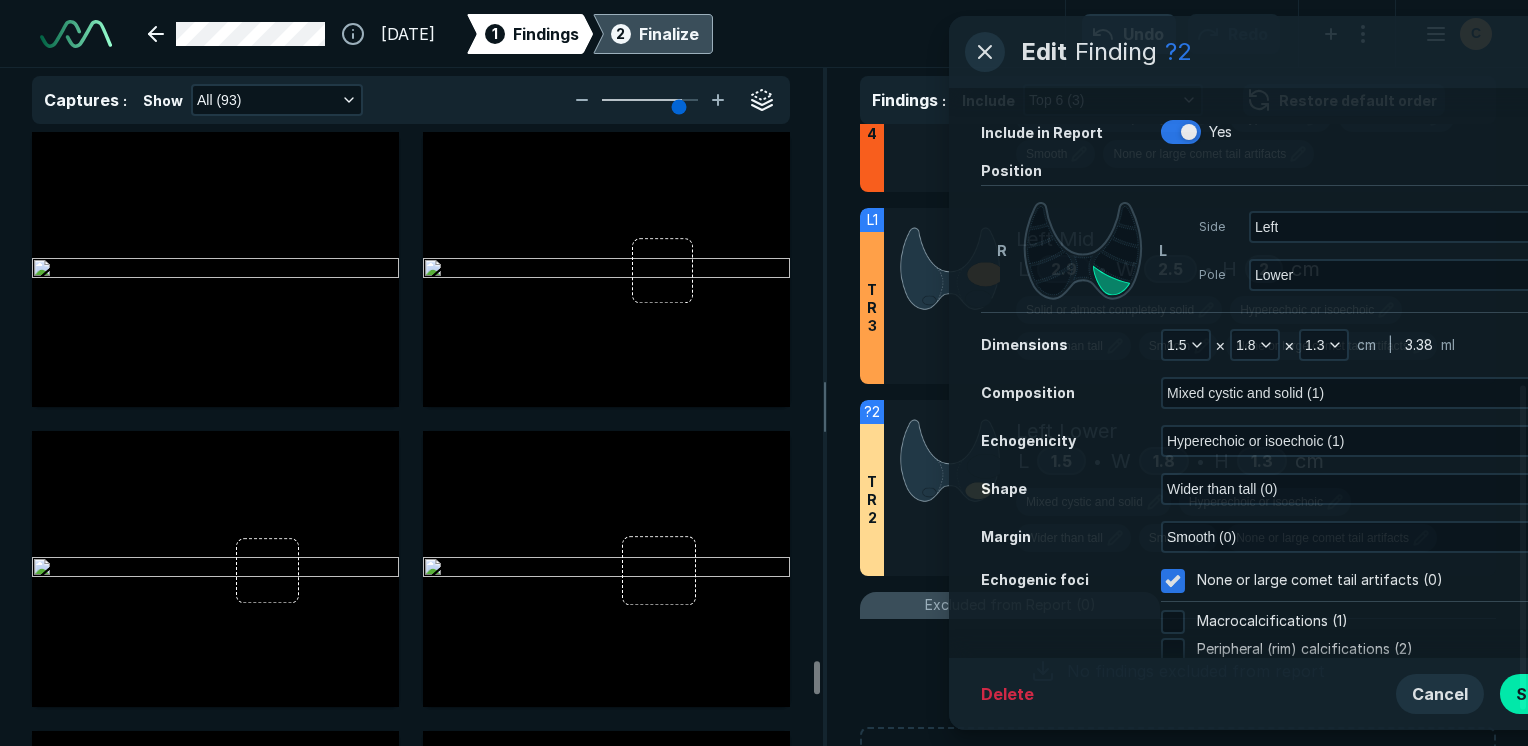 scroll, scrollTop: 5115, scrollLeft: 5949, axis: both 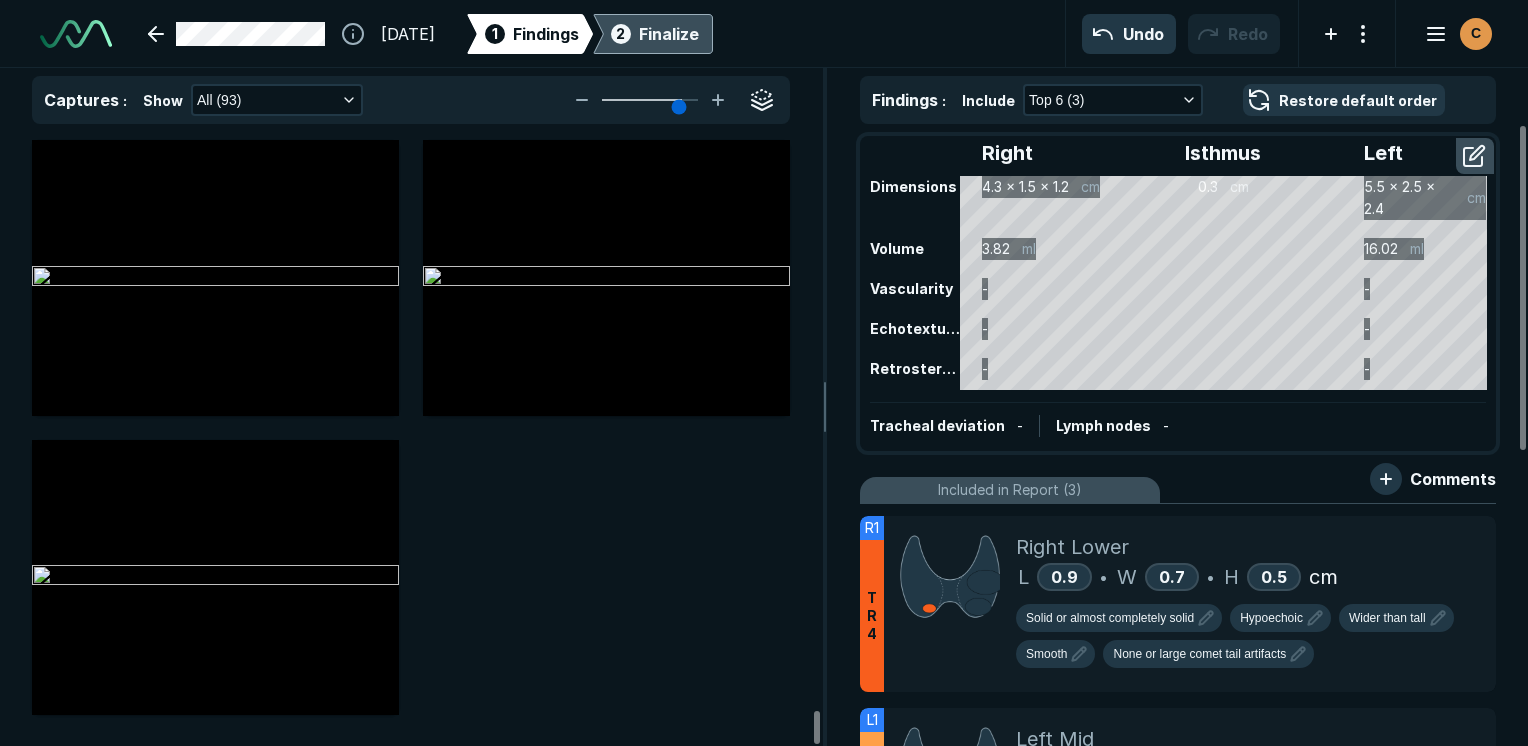 click on "Finalize" at bounding box center (669, 34) 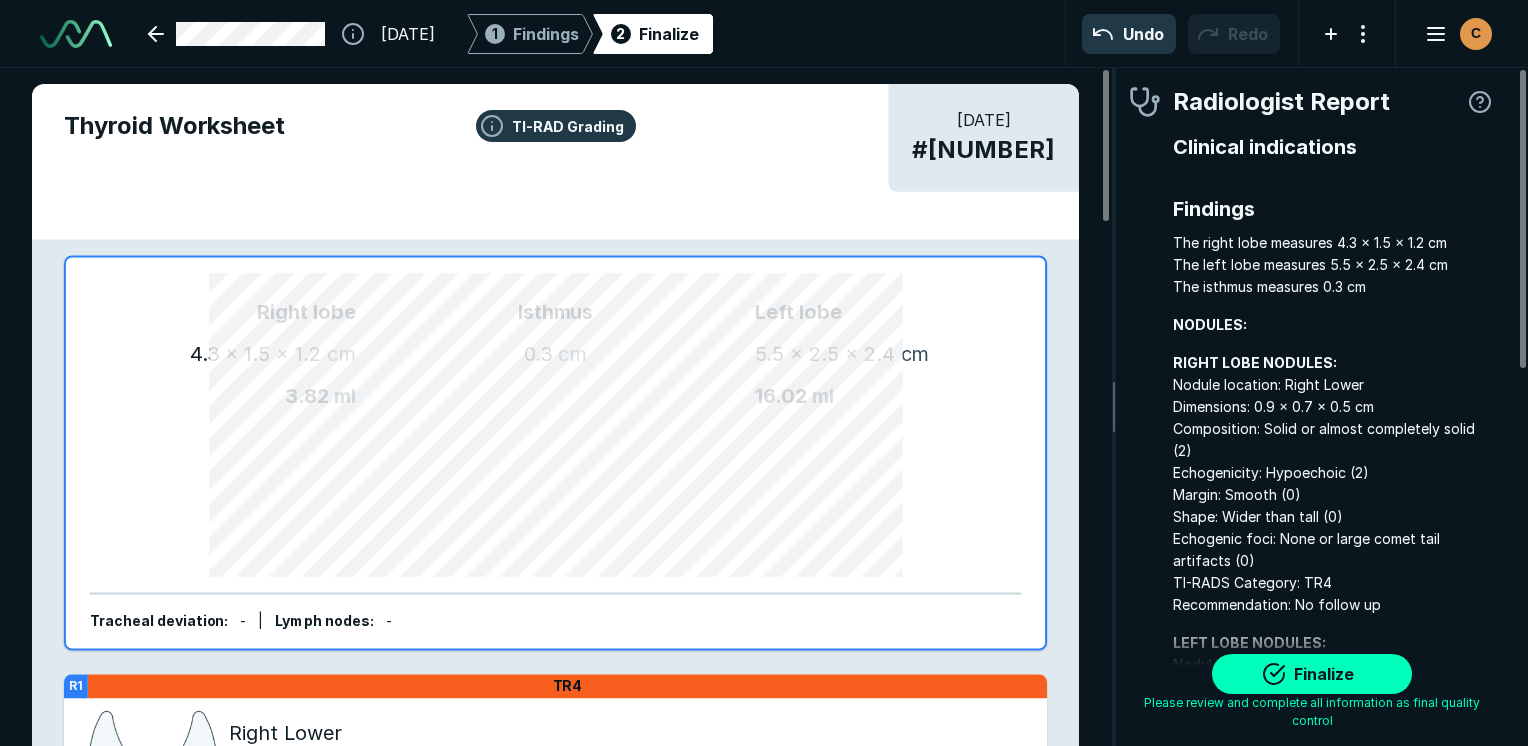 scroll, scrollTop: 5419, scrollLeft: 7249, axis: both 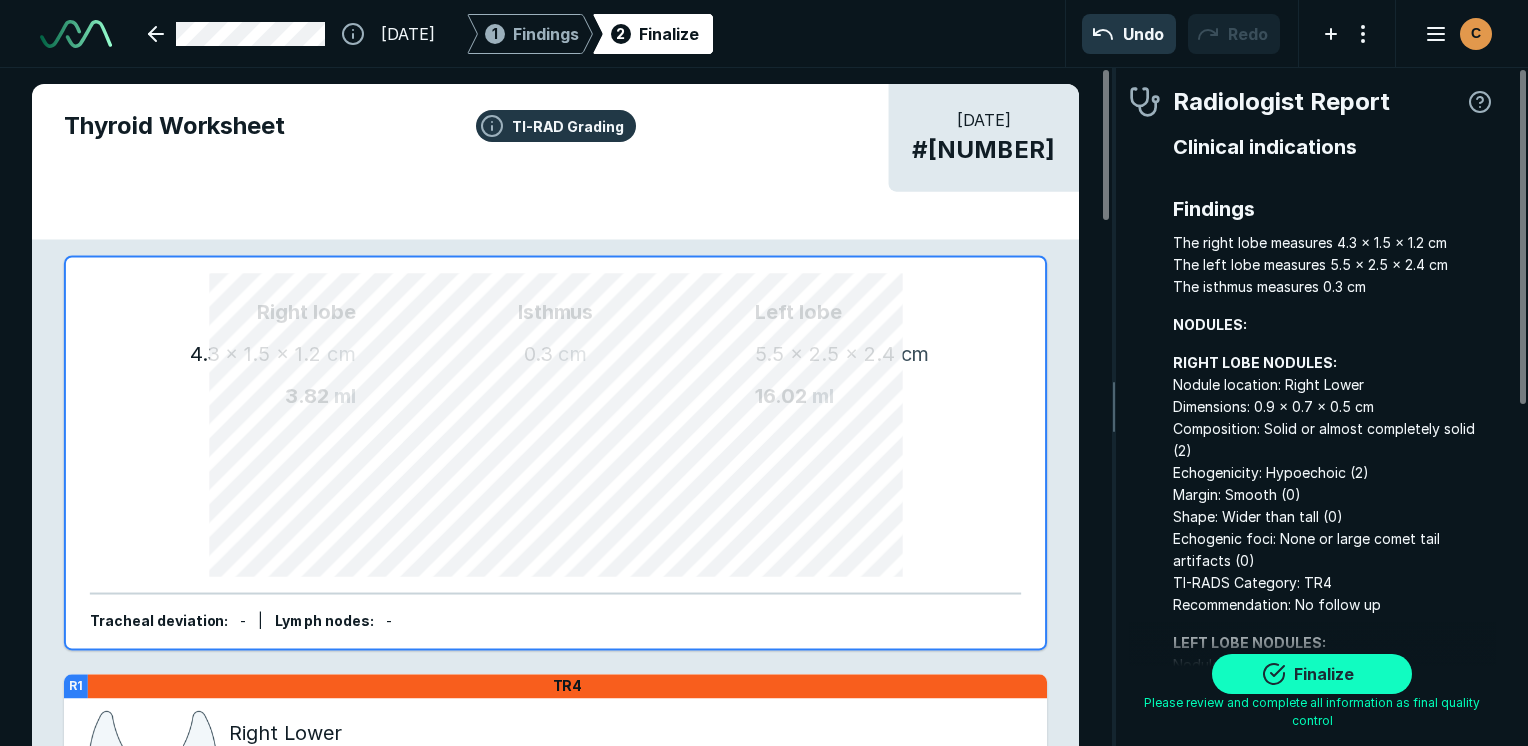 click on "Finalize" at bounding box center (1312, 674) 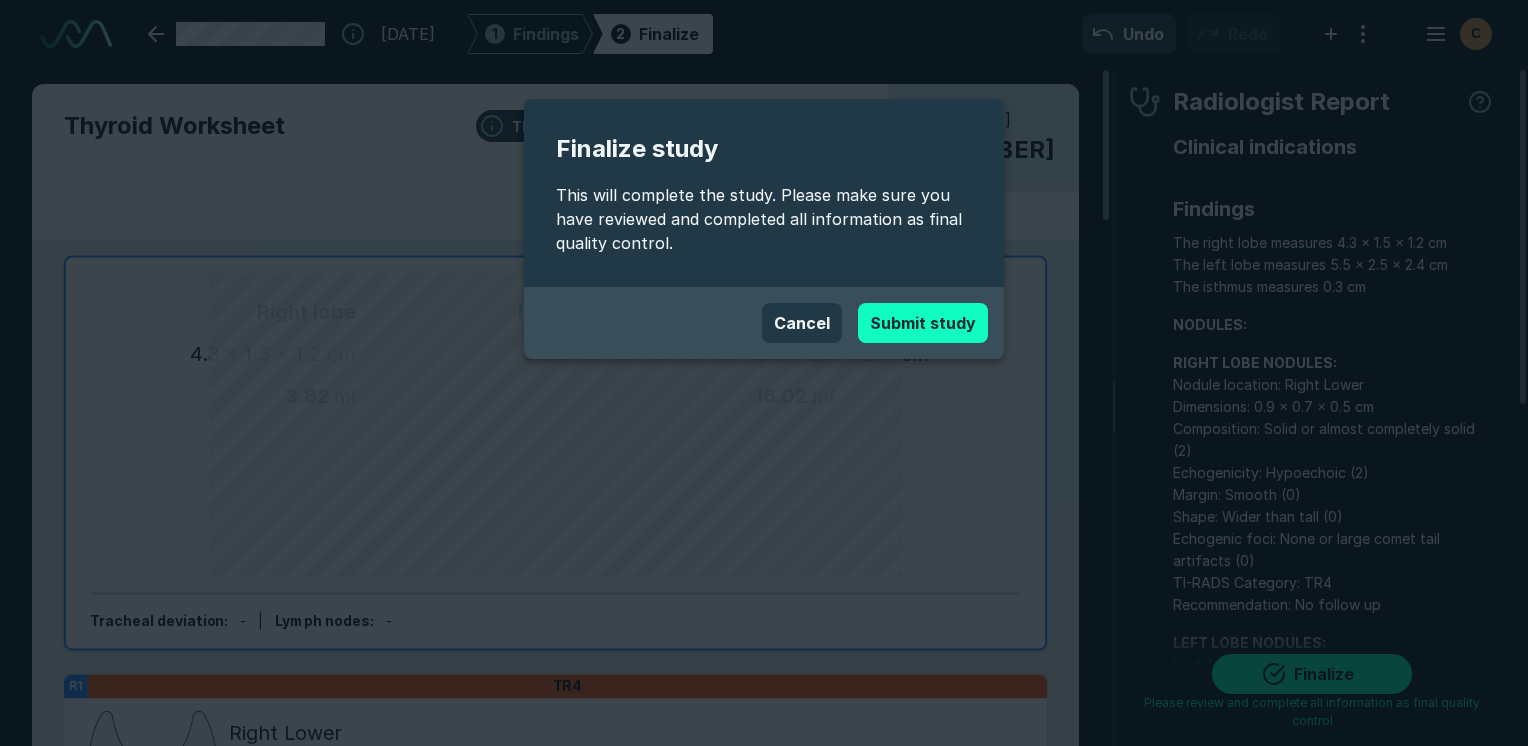 click on "Submit study" at bounding box center [923, 323] 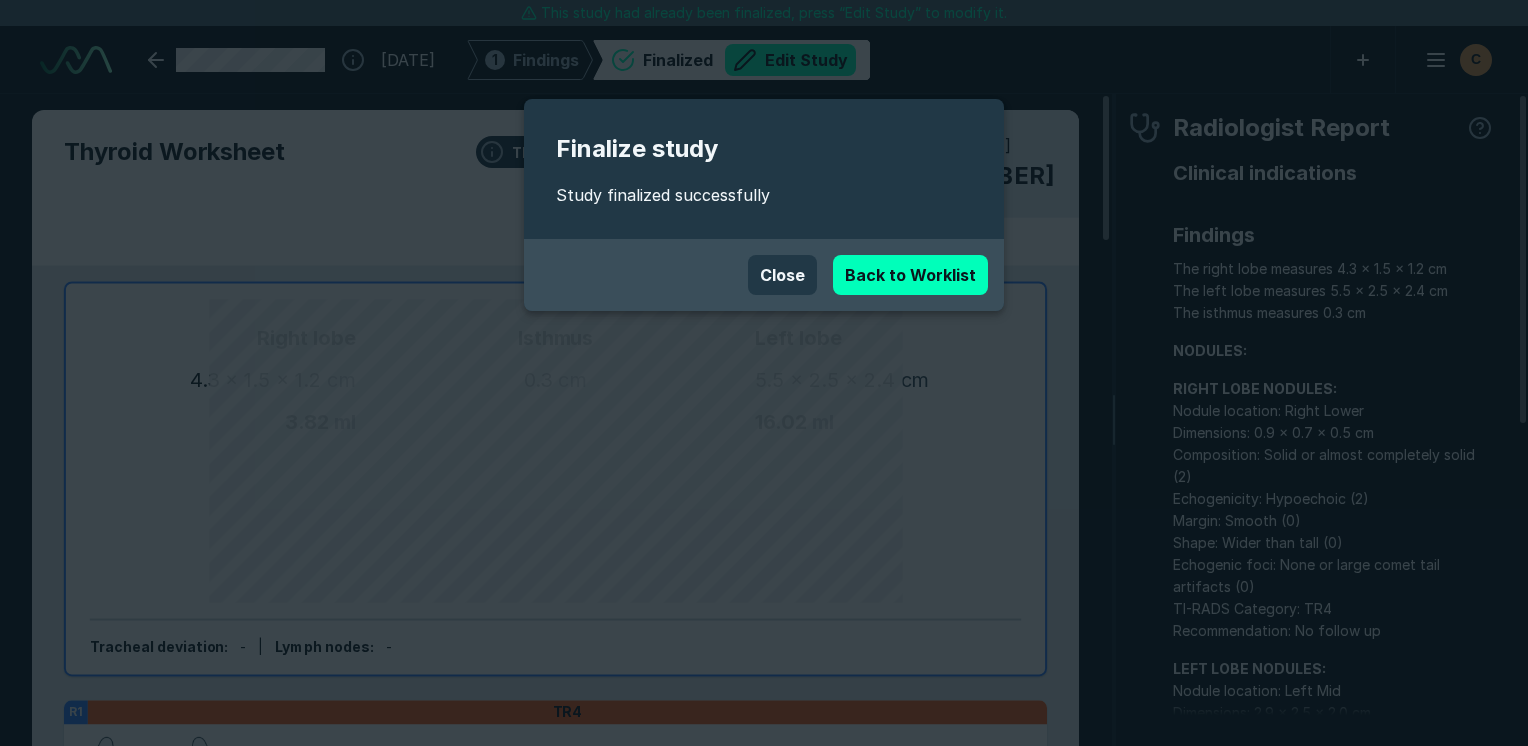 scroll, scrollTop: 5391, scrollLeft: 4189, axis: both 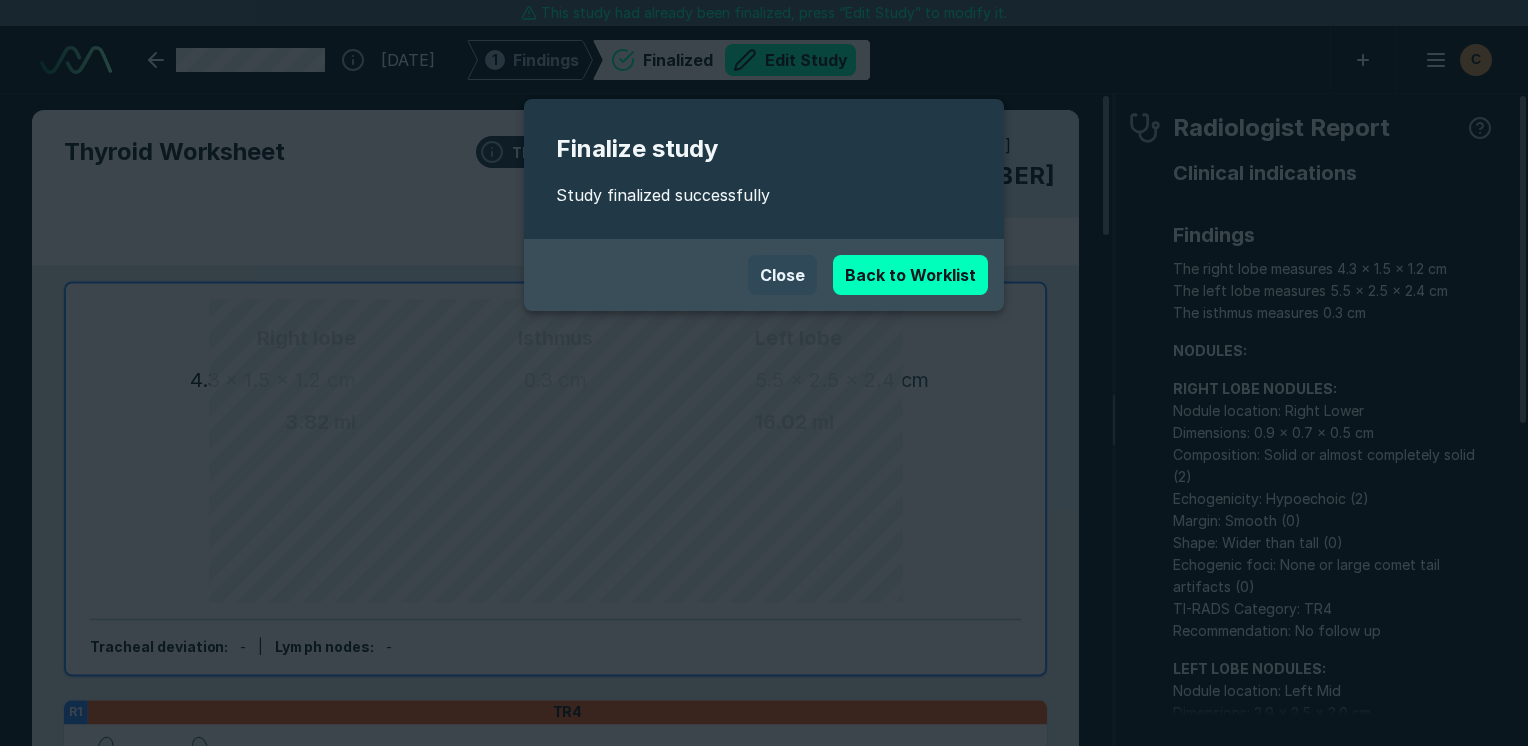 click on "Close" at bounding box center (782, 275) 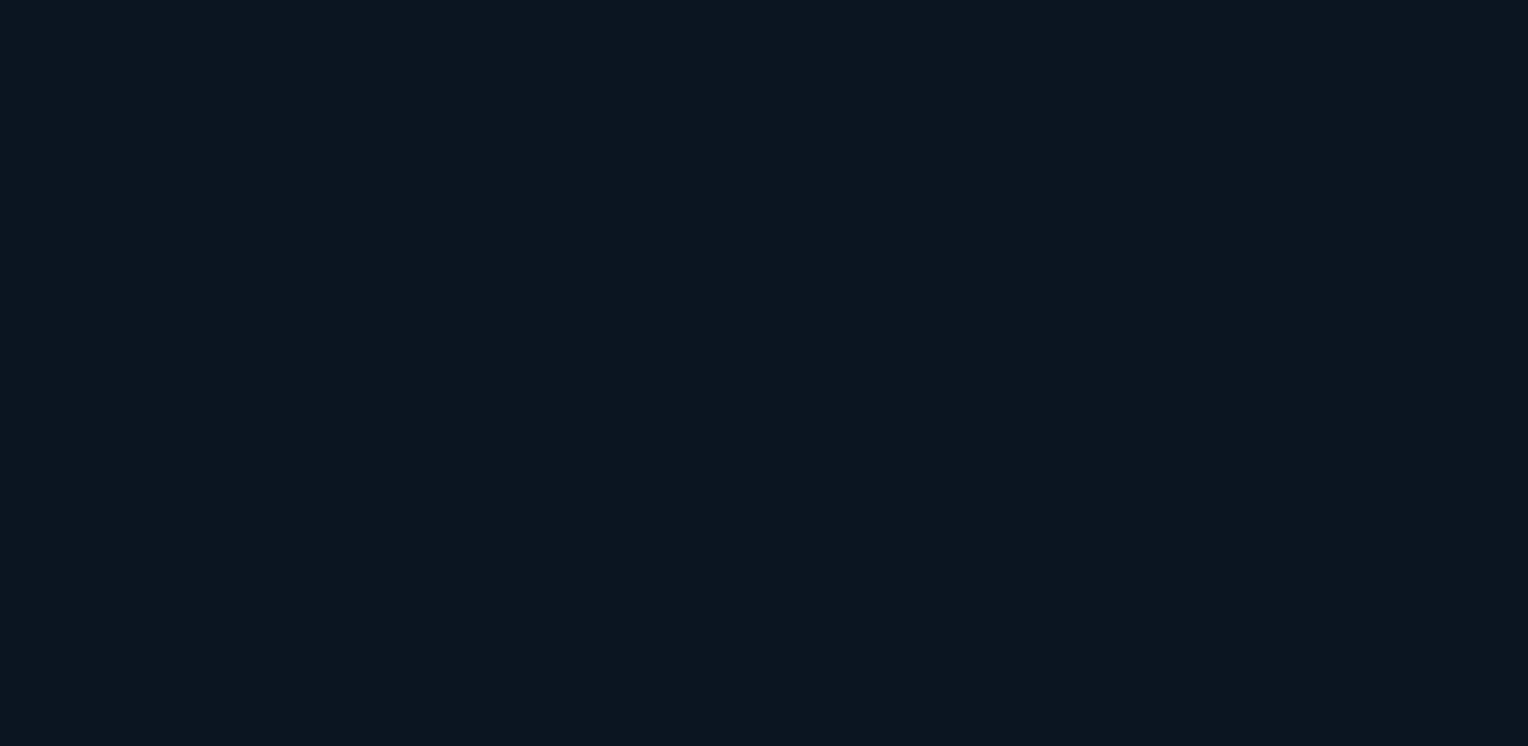 scroll, scrollTop: 0, scrollLeft: 0, axis: both 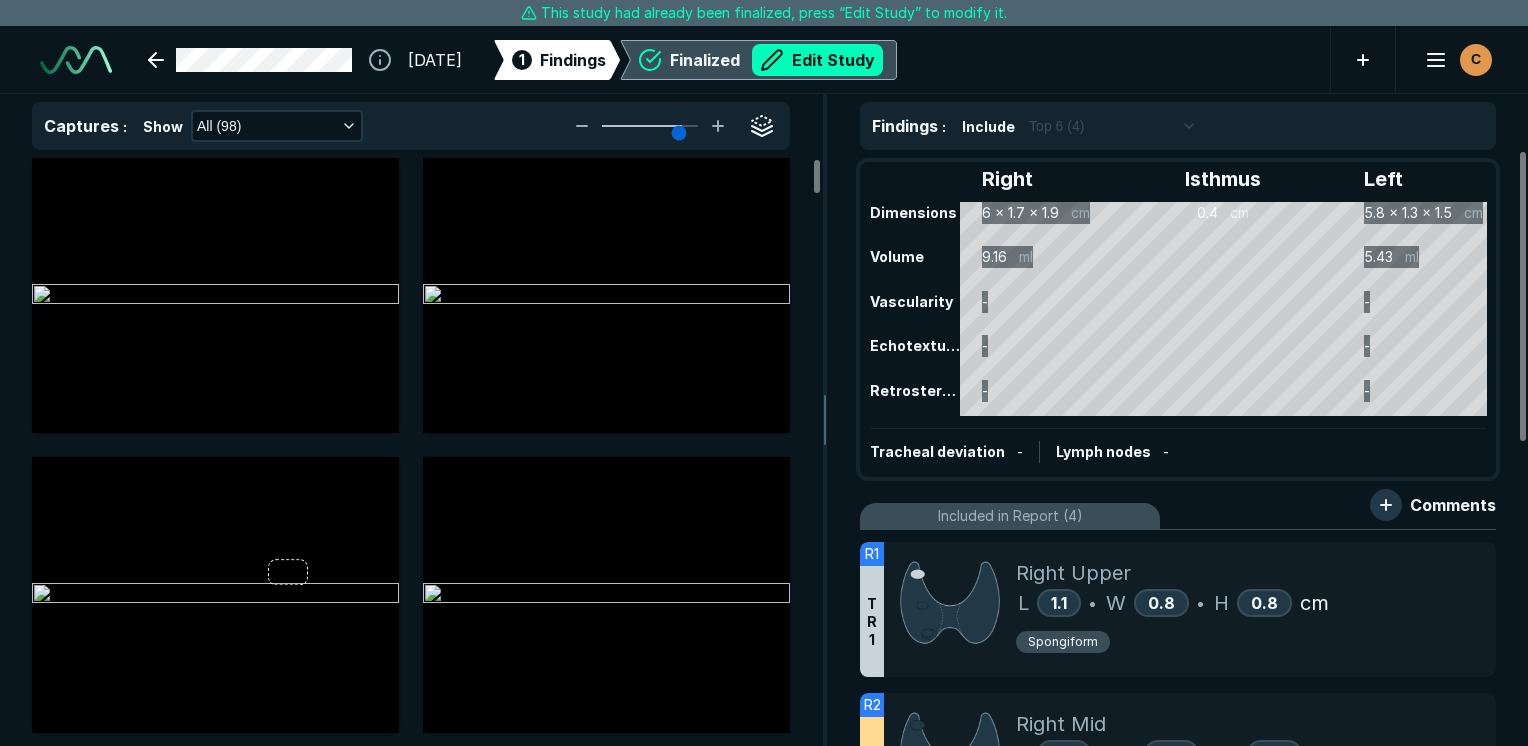 click on "Finalized Edit Study" at bounding box center (776, 60) 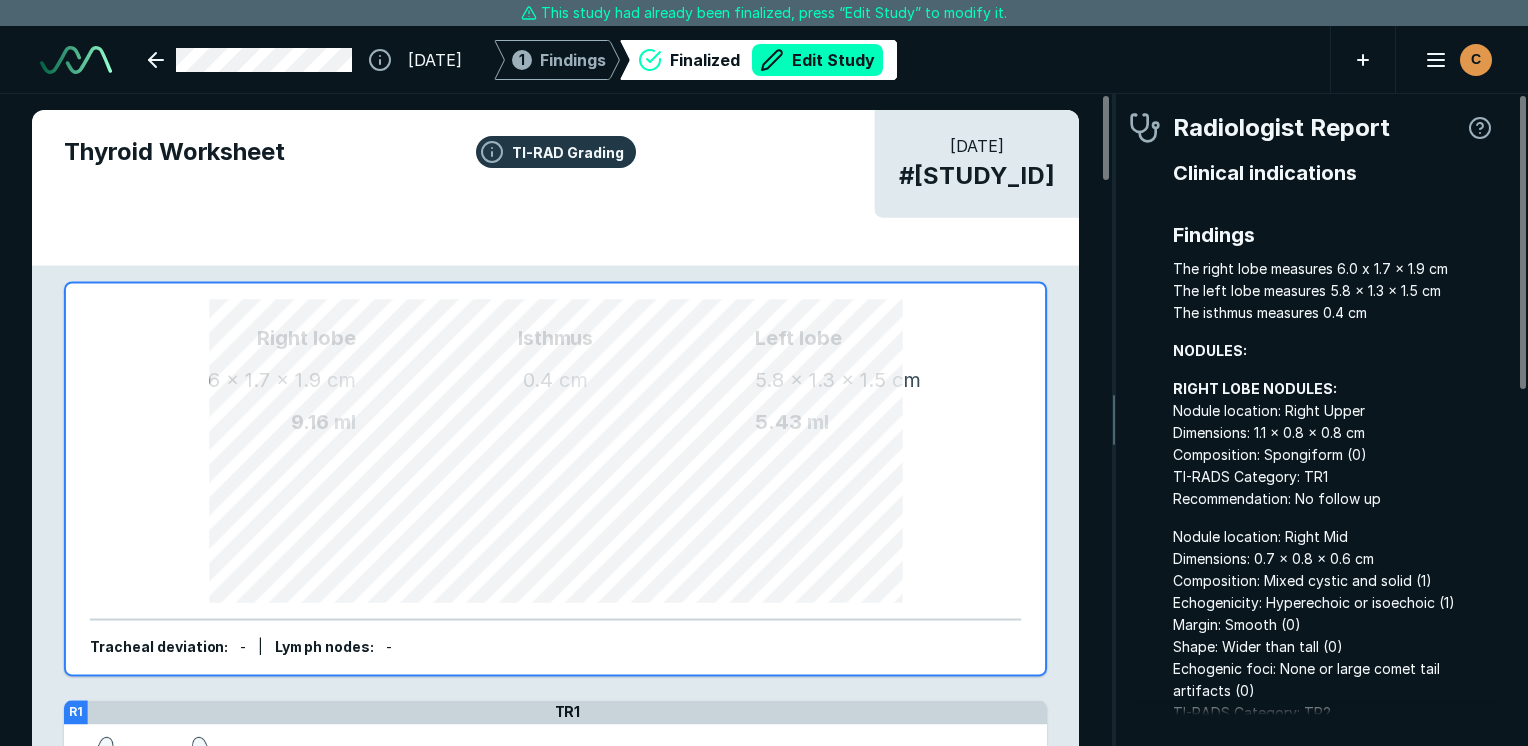 scroll, scrollTop: 5303, scrollLeft: 7249, axis: both 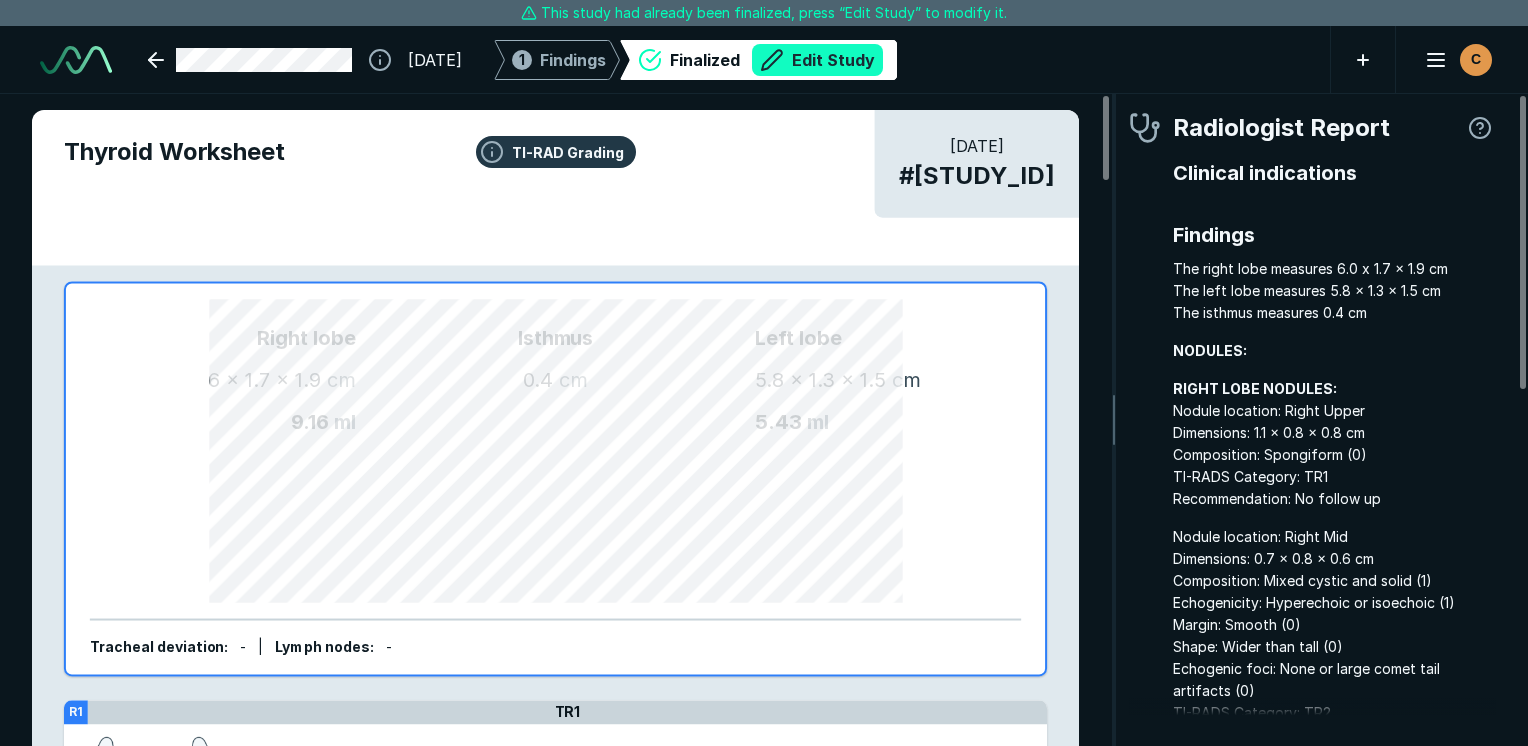click on "Edit Study" at bounding box center (817, 60) 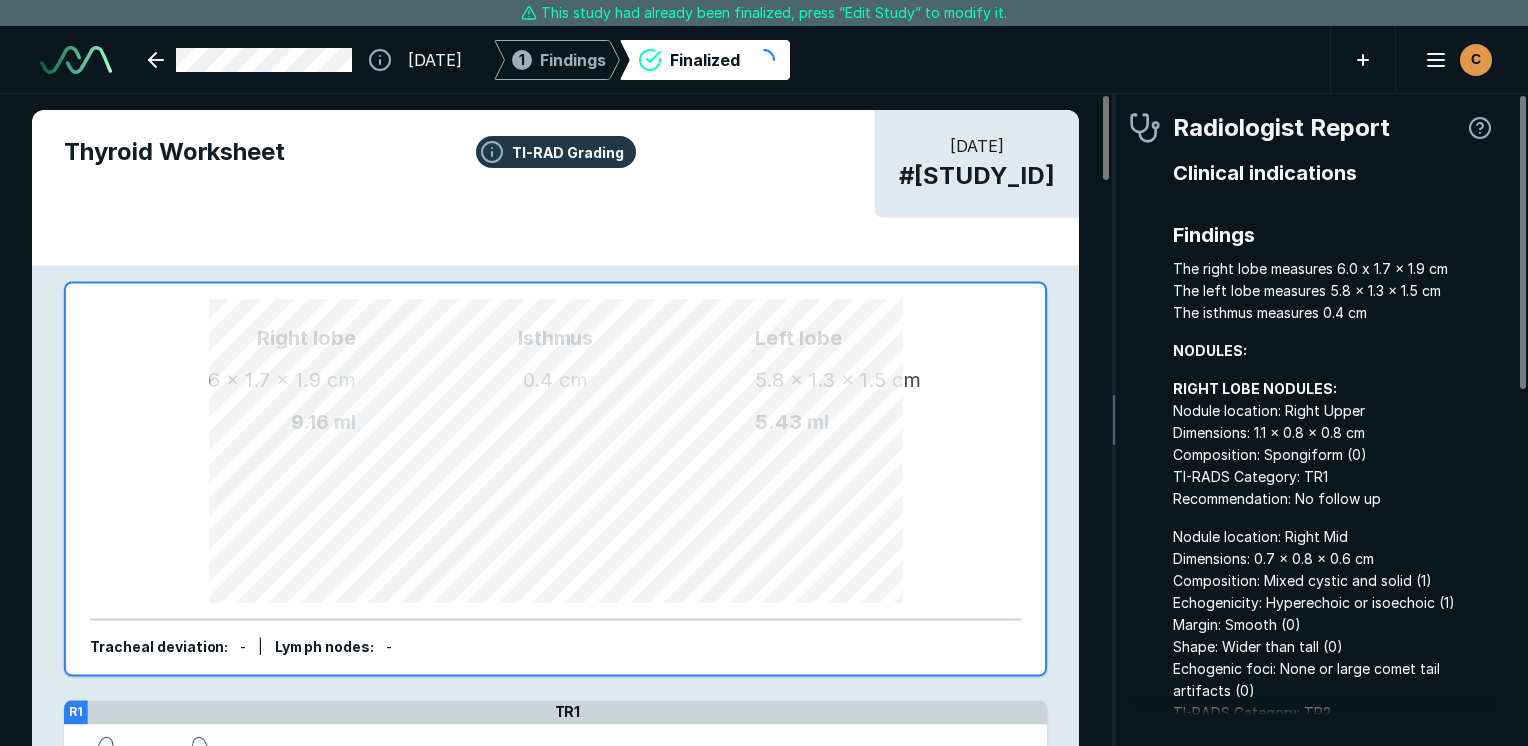 scroll, scrollTop: 5507, scrollLeft: 4189, axis: both 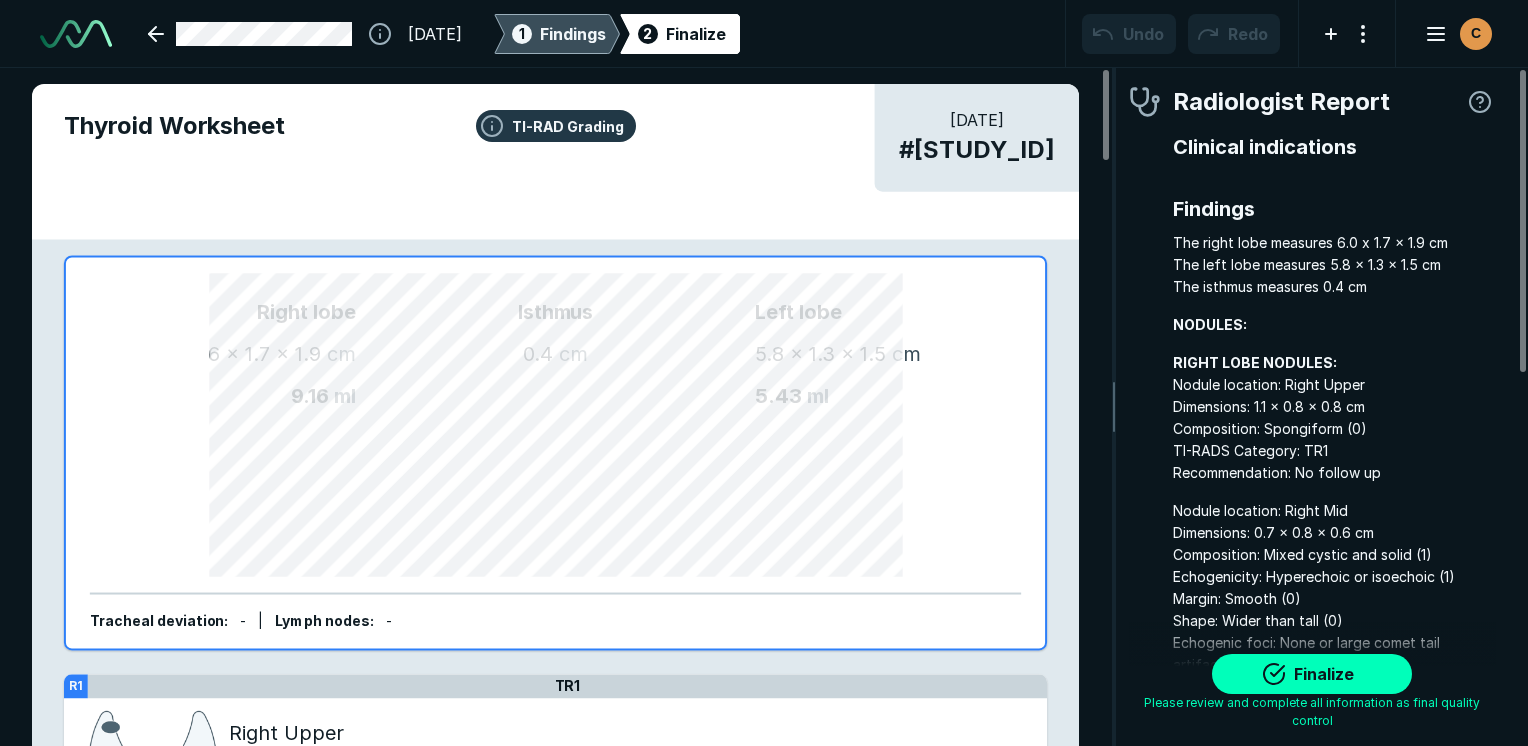 click on "Findings" at bounding box center [573, 34] 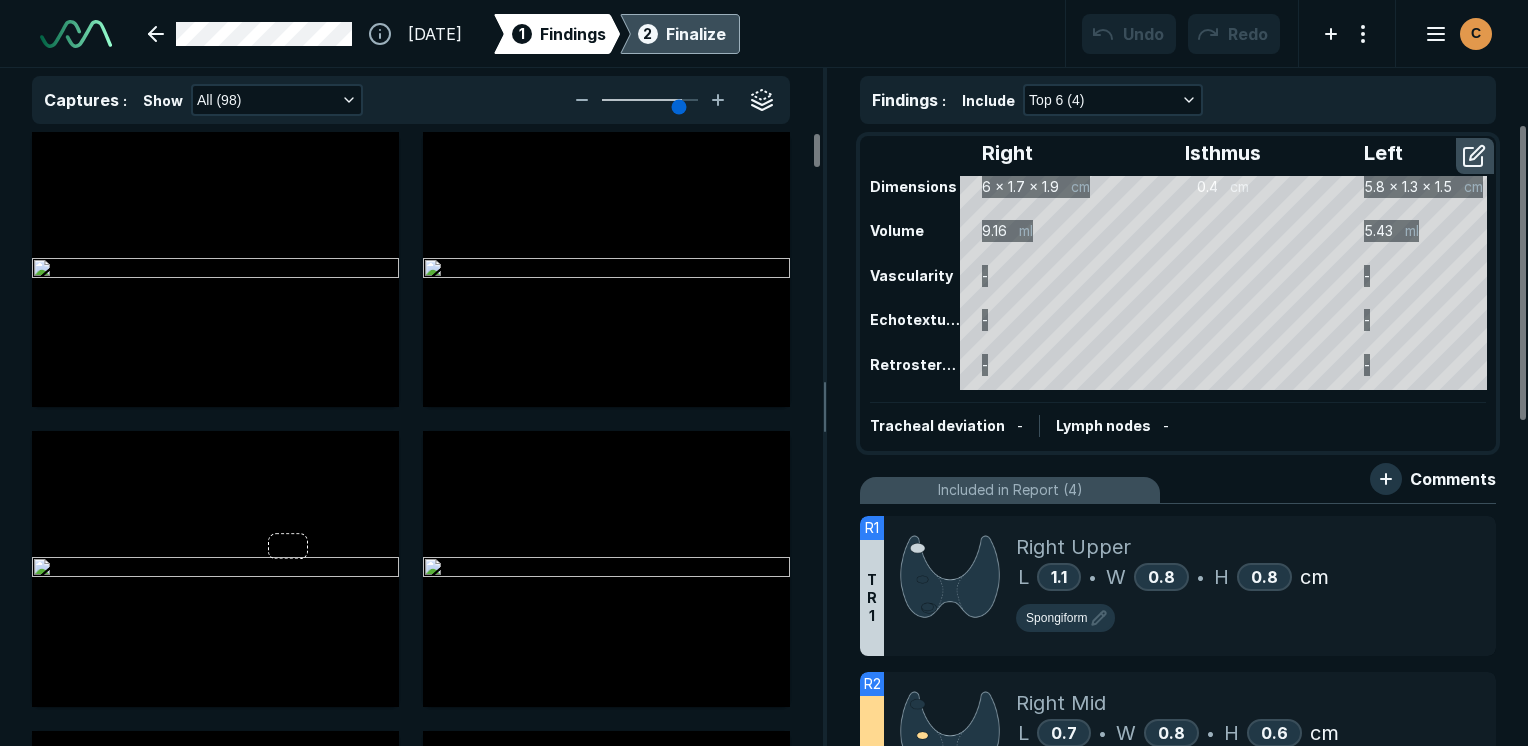 scroll, scrollTop: 5115, scrollLeft: 5949, axis: both 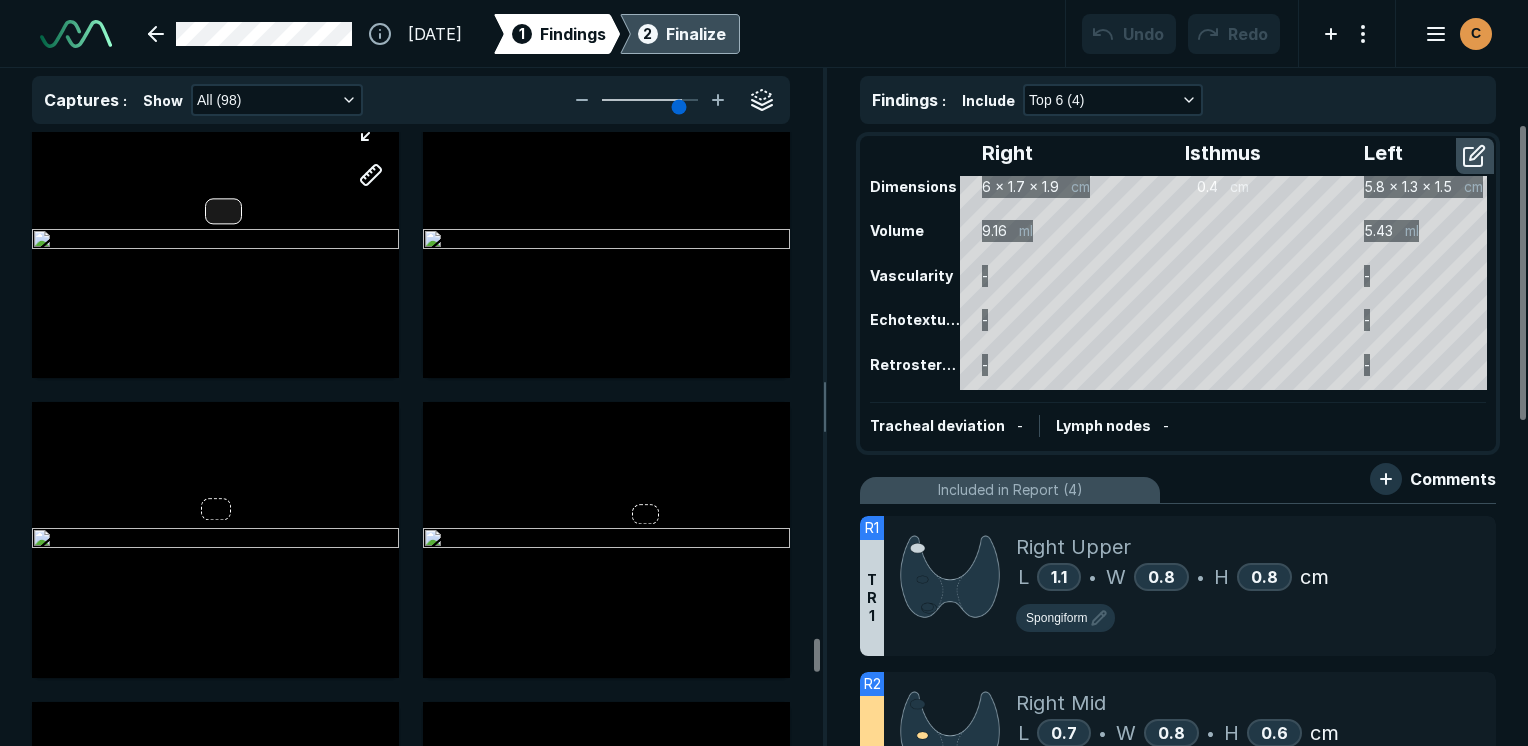 click at bounding box center [215, 240] 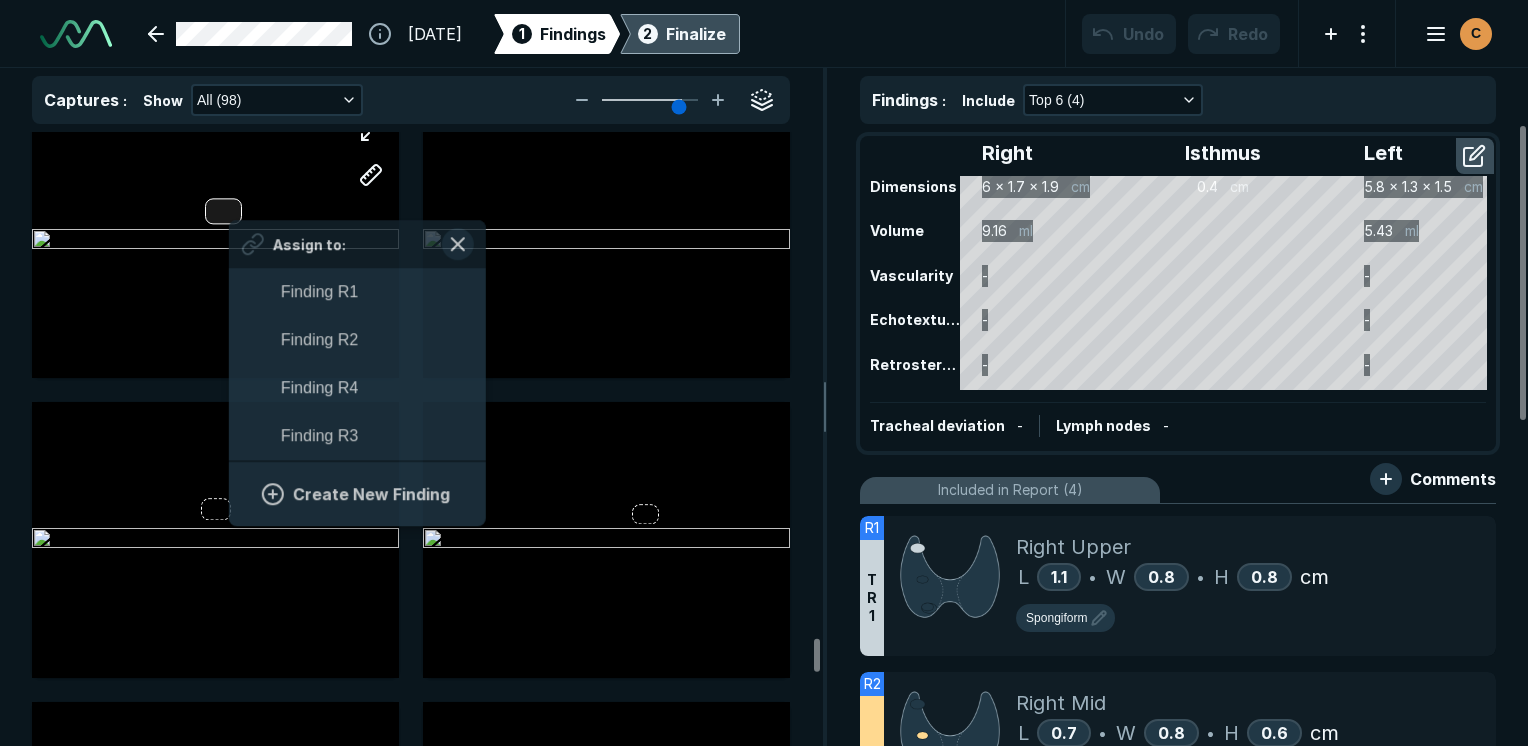 scroll, scrollTop: 3390, scrollLeft: 3708, axis: both 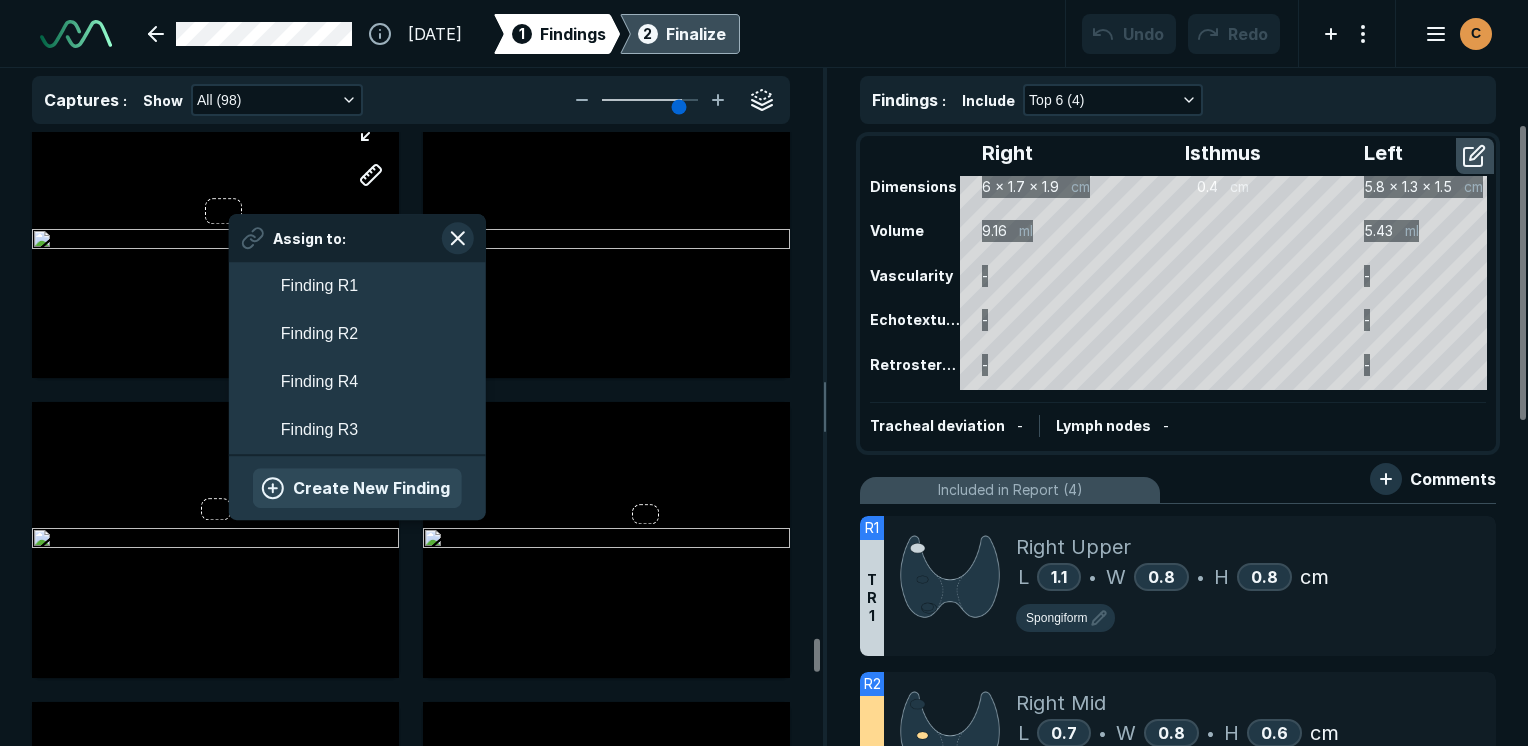 click on "Create New Finding" at bounding box center (357, 488) 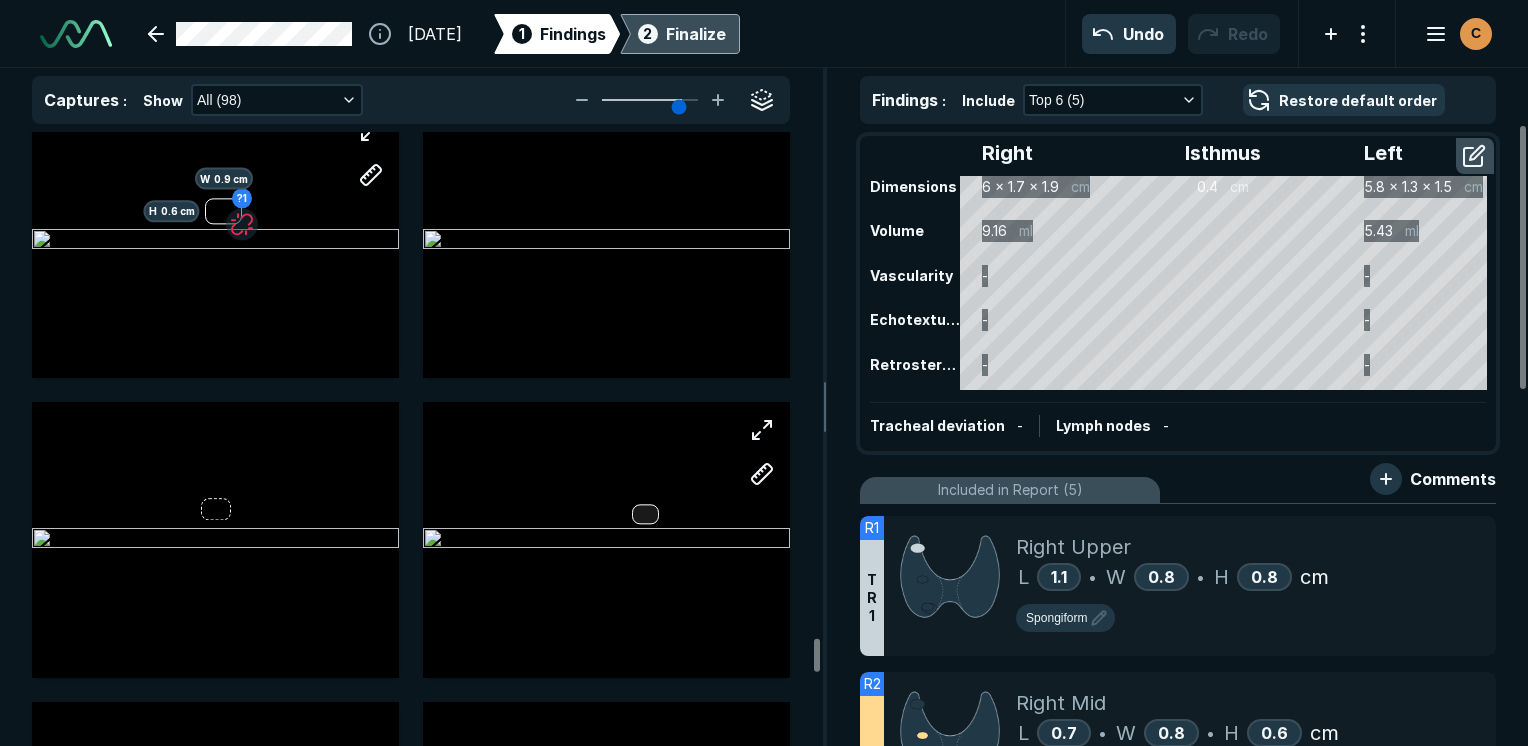 click at bounding box center (645, 514) 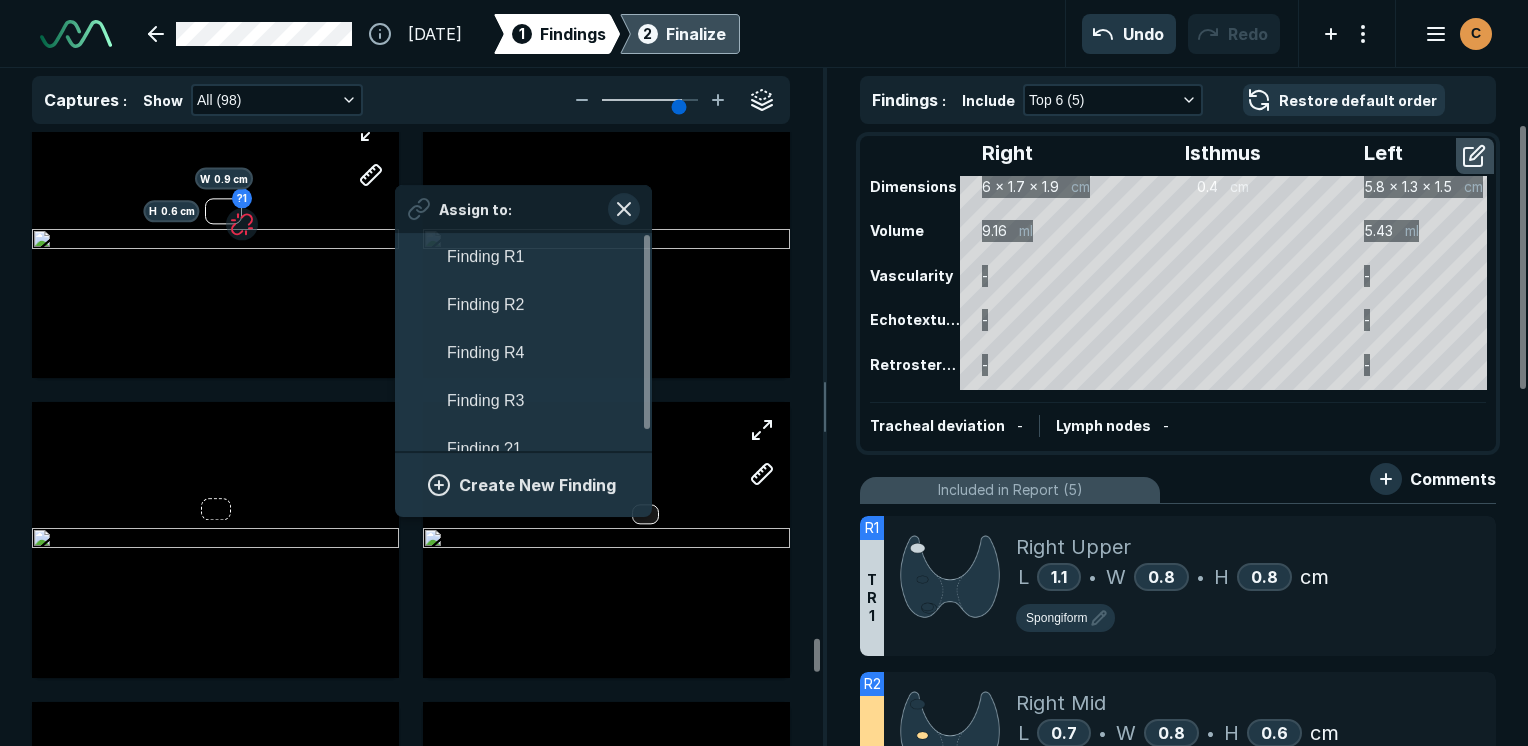 scroll, scrollTop: 3508, scrollLeft: 3708, axis: both 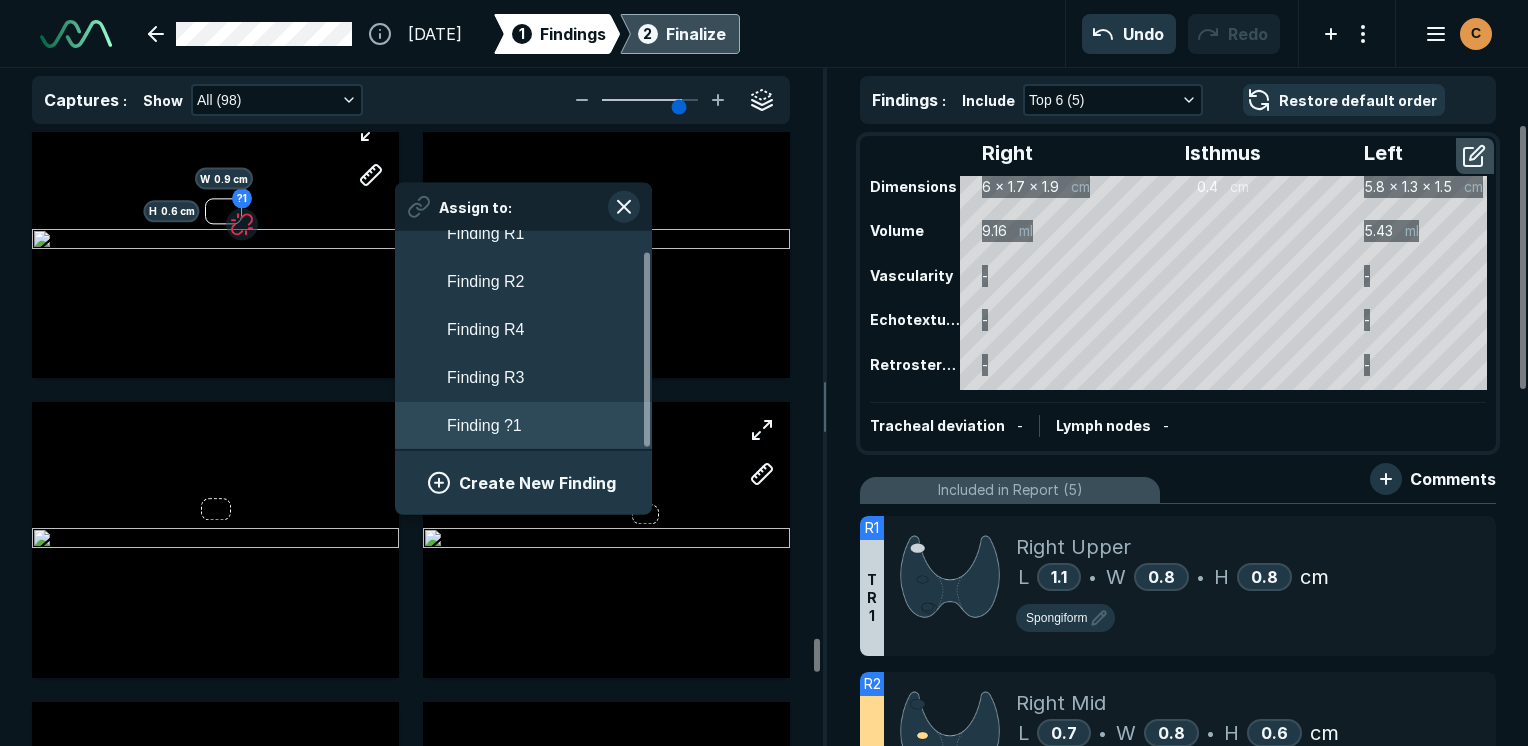 click on "Finding ?1" at bounding box center [523, 426] 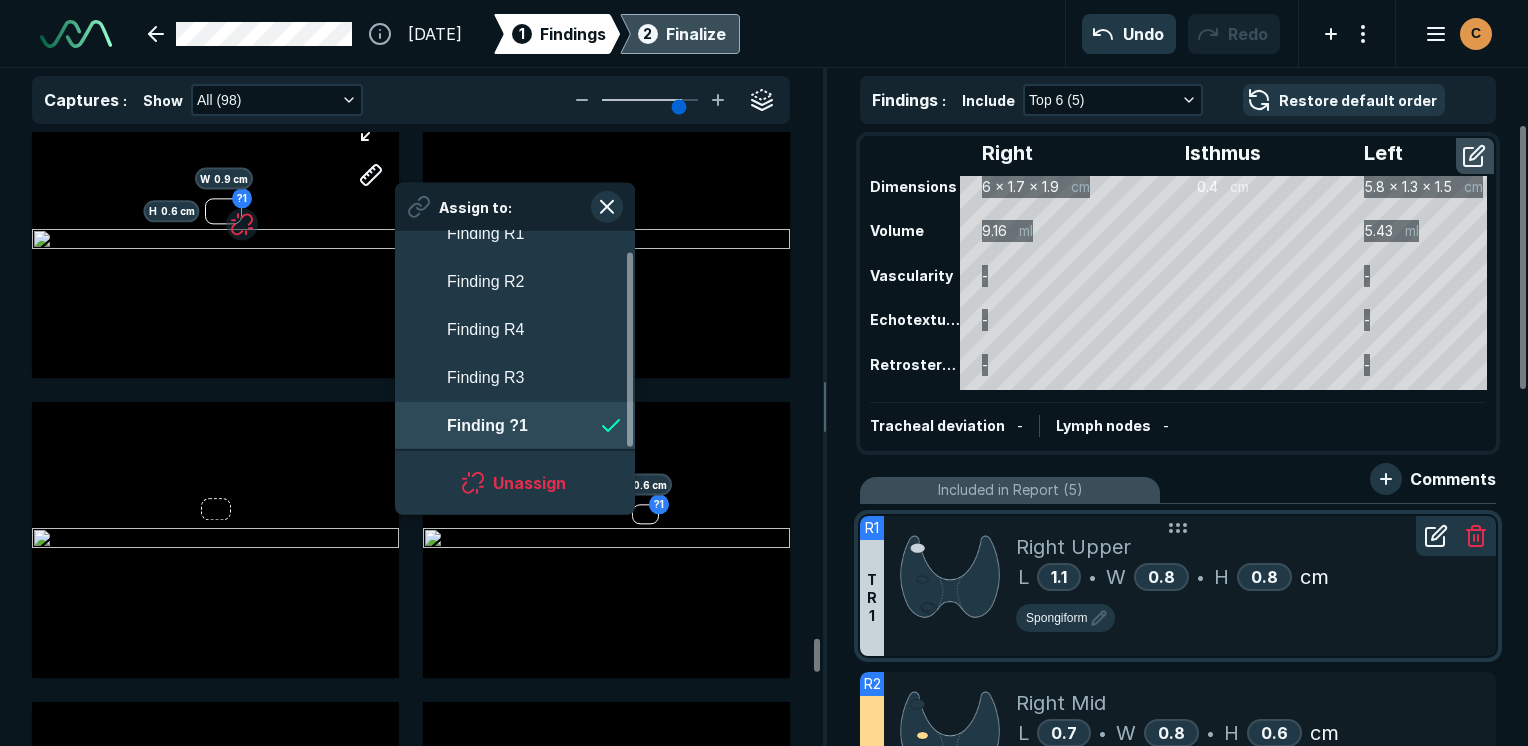 scroll, scrollTop: 3508, scrollLeft: 3649, axis: both 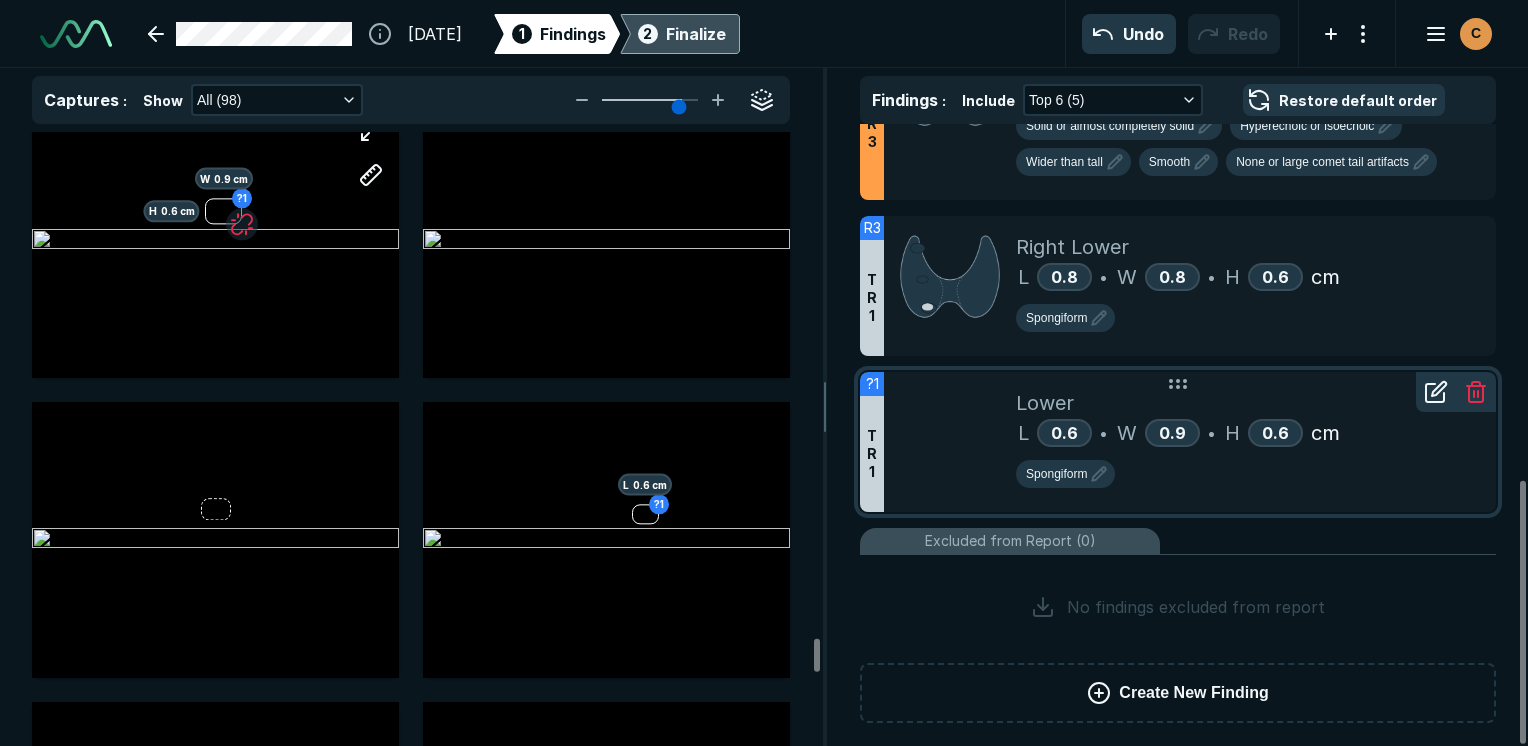 click 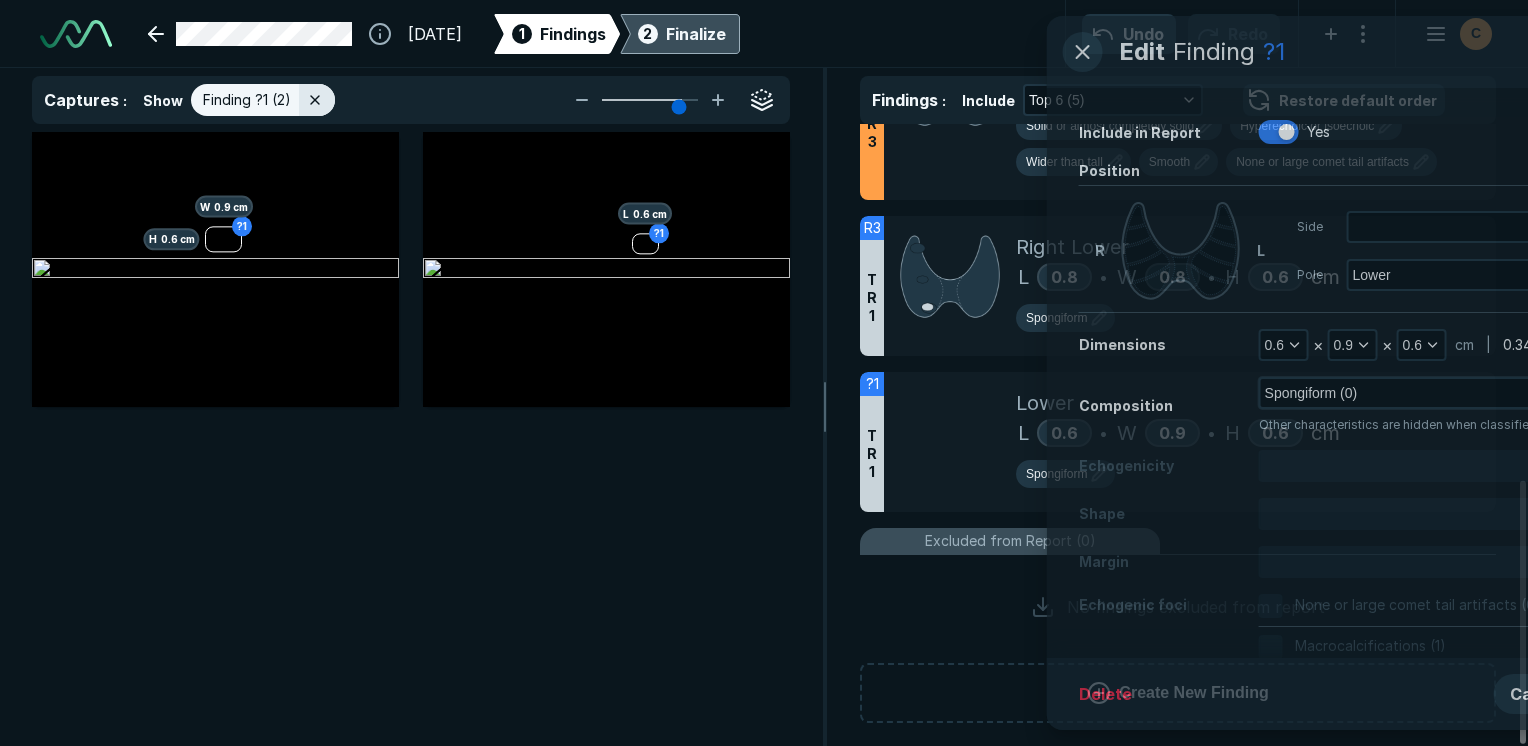 scroll, scrollTop: 4773, scrollLeft: 5129, axis: both 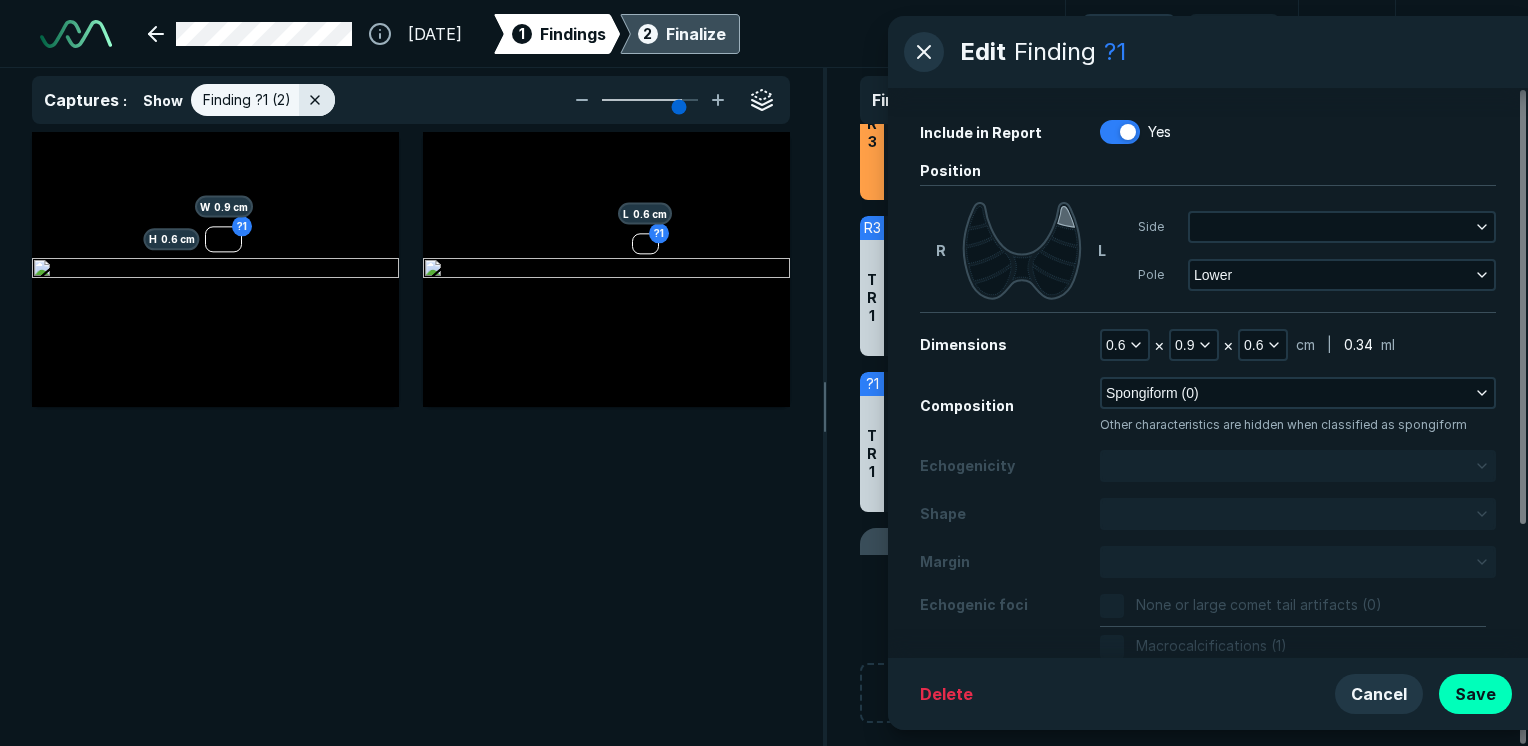click 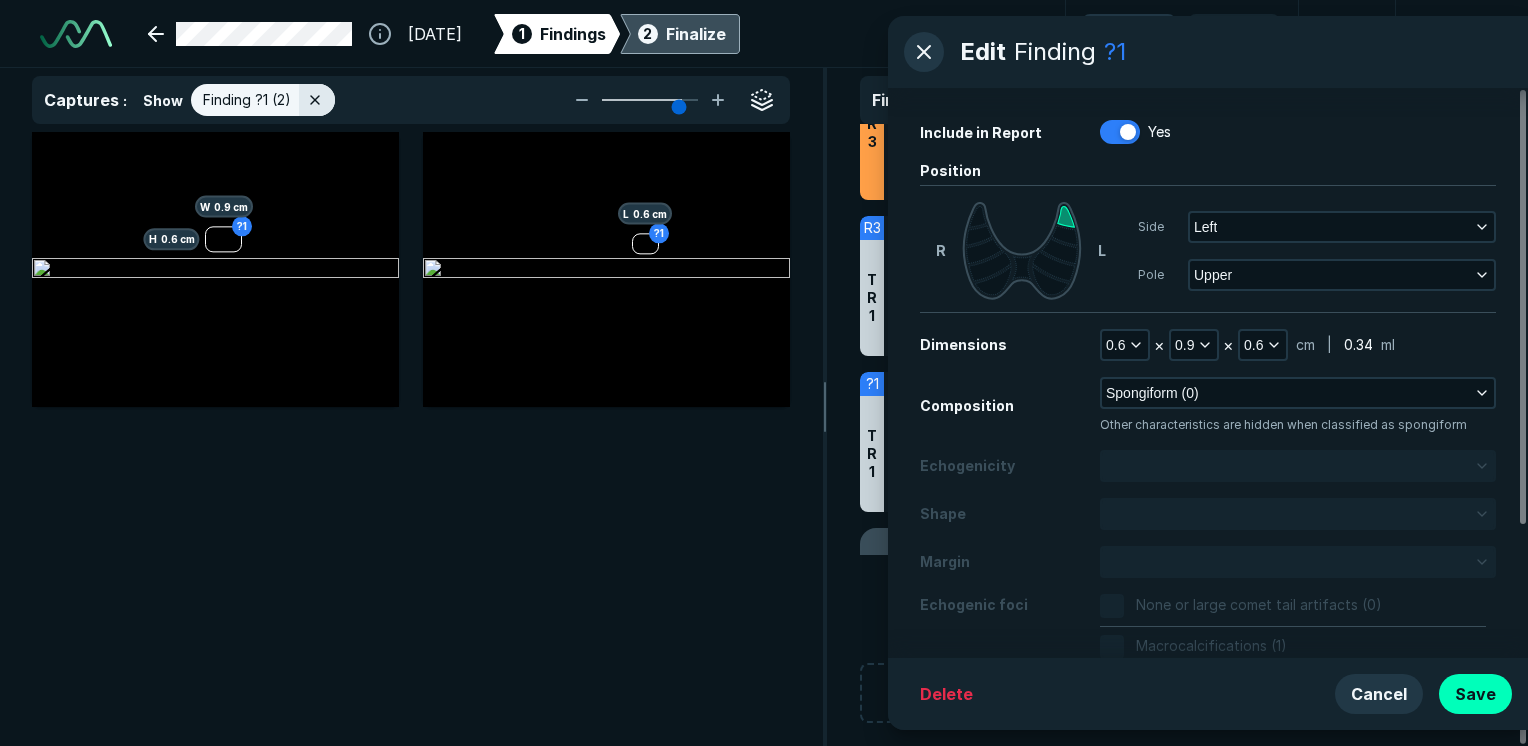 drag, startPoint x: 1486, startPoint y: 694, endPoint x: 1321, endPoint y: 676, distance: 165.97891 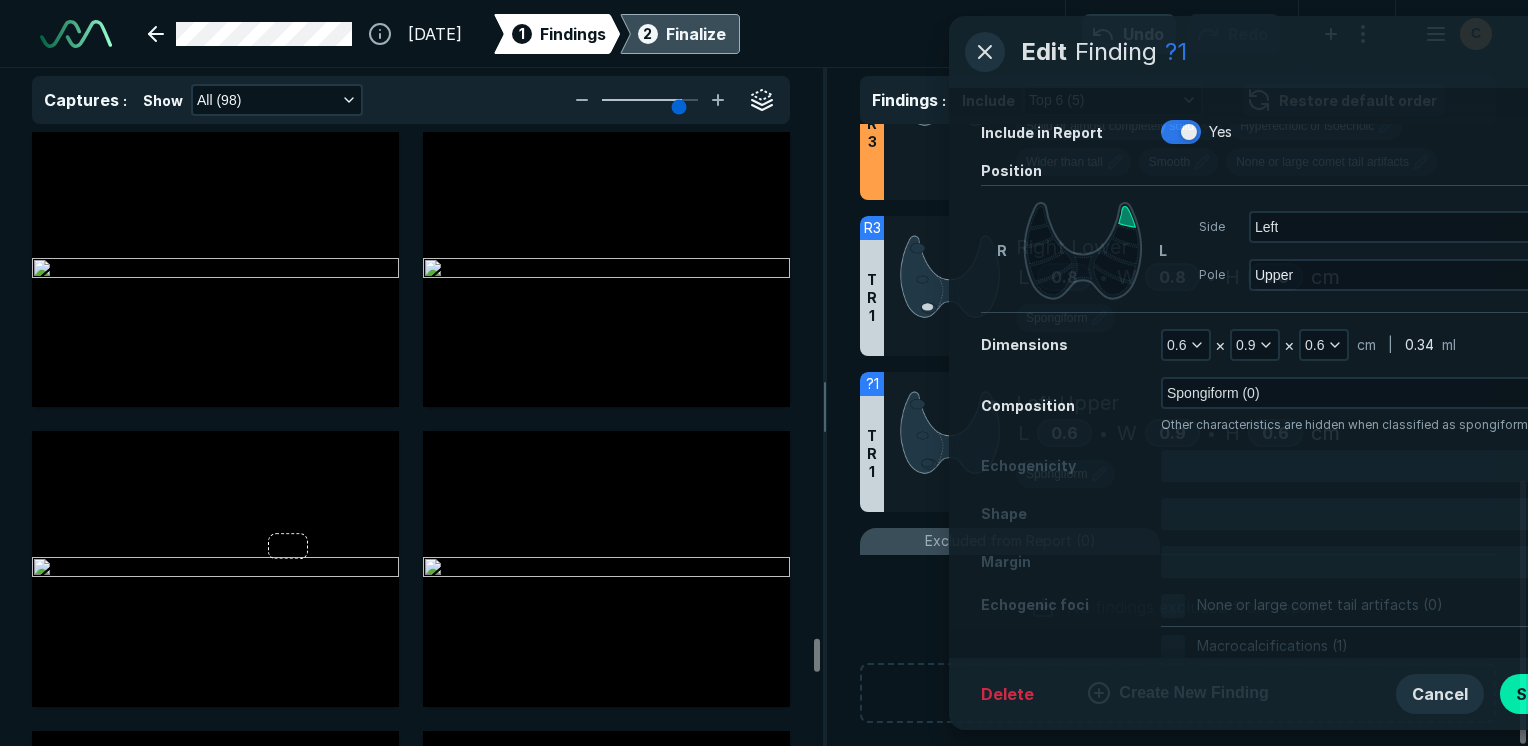 scroll, scrollTop: 5115, scrollLeft: 5949, axis: both 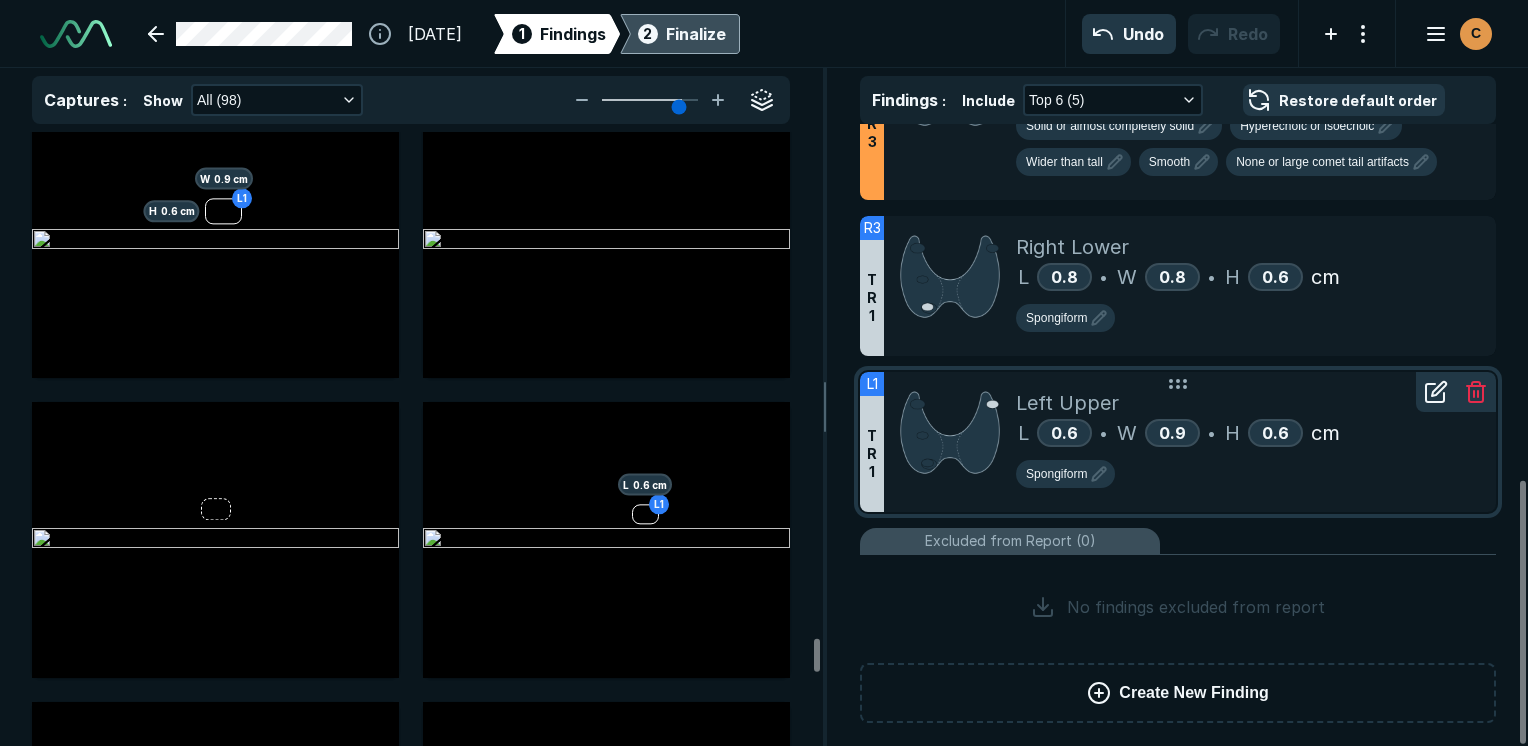click 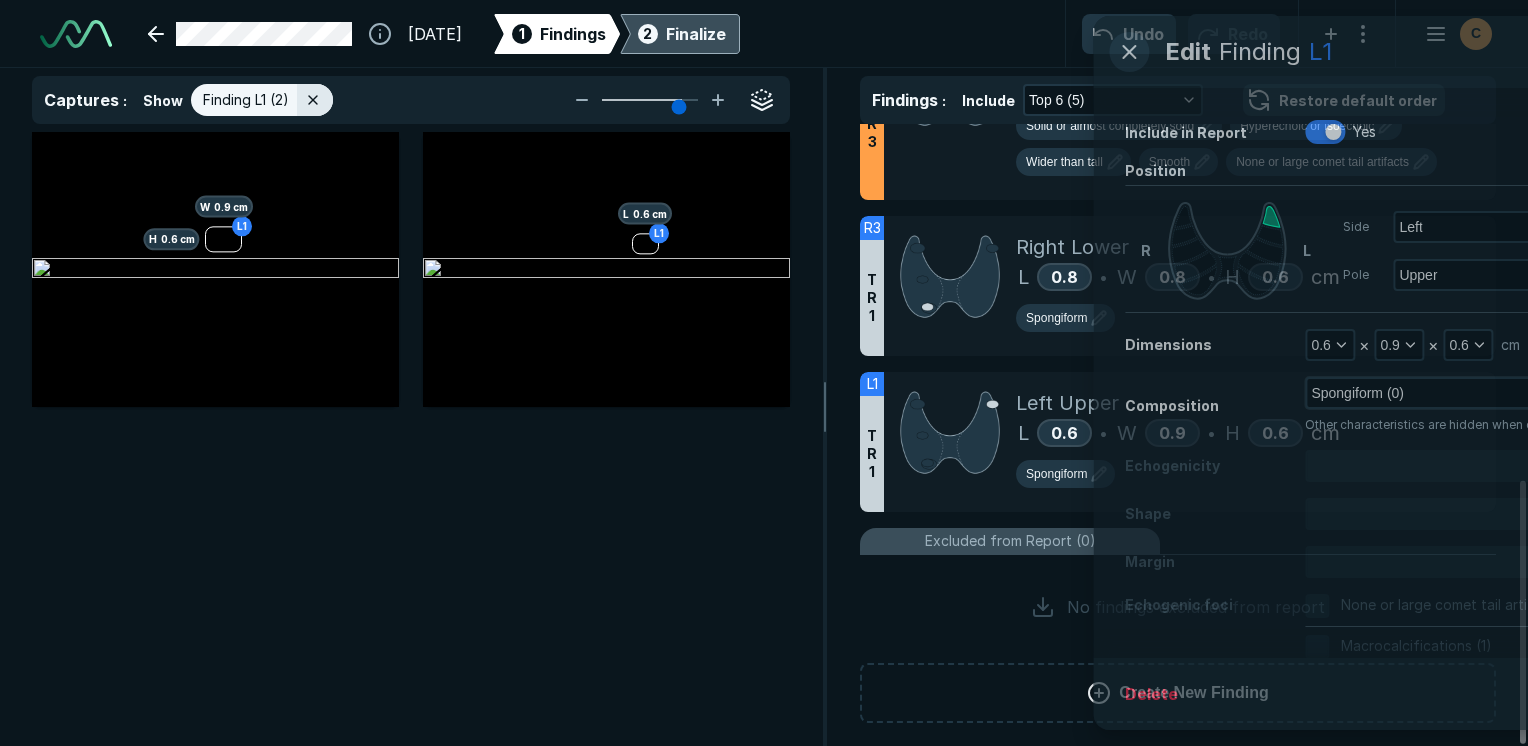 scroll, scrollTop: 4773, scrollLeft: 5129, axis: both 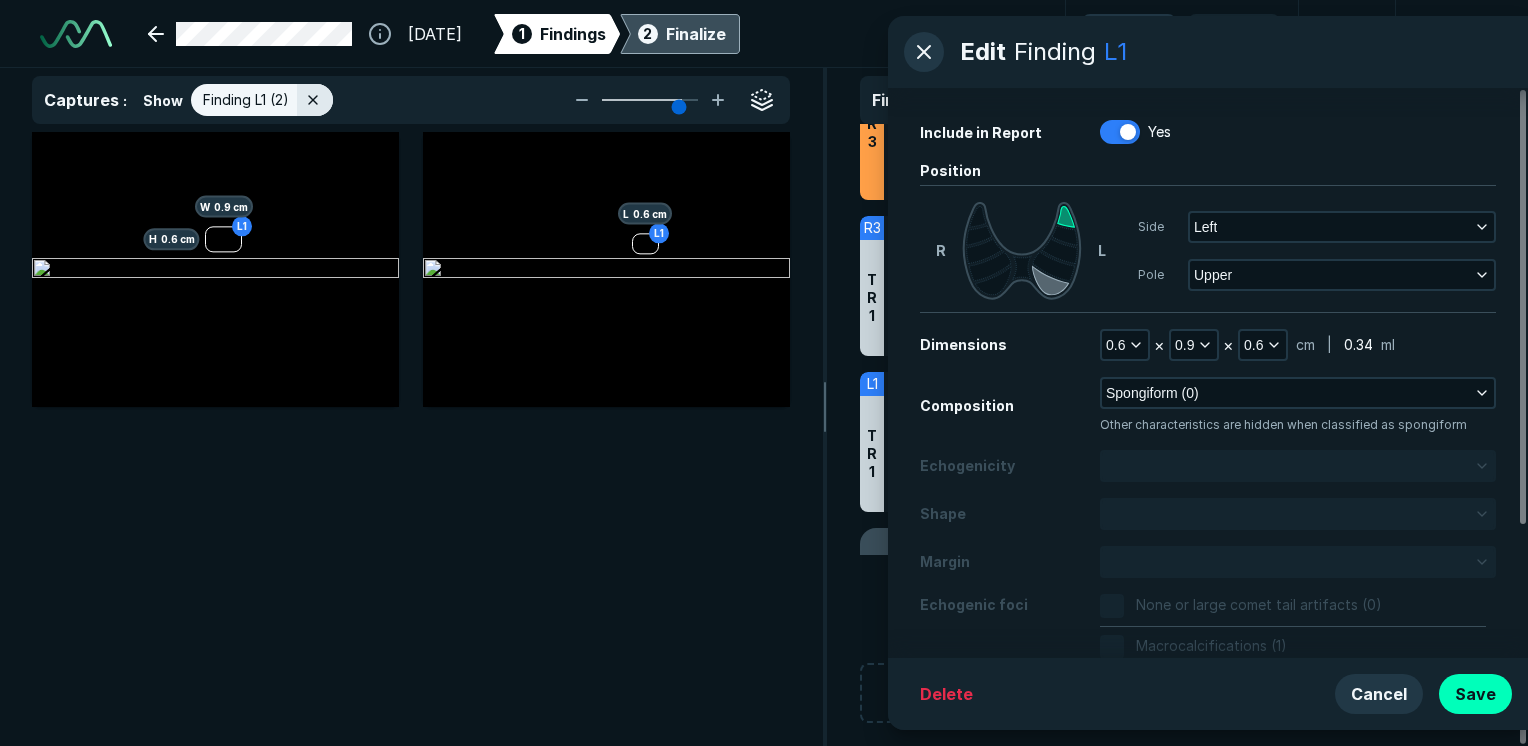 click 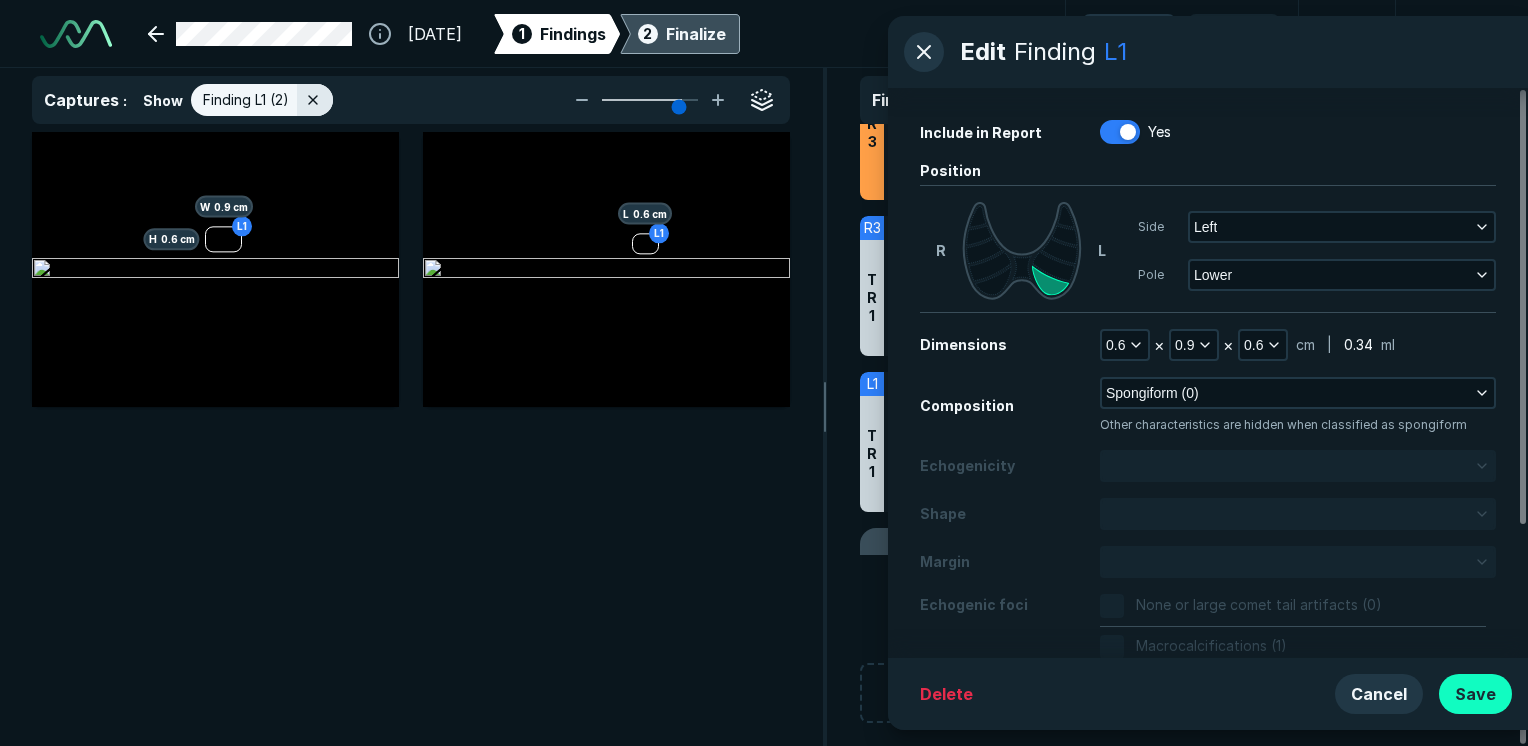 click on "Save" at bounding box center (1475, 694) 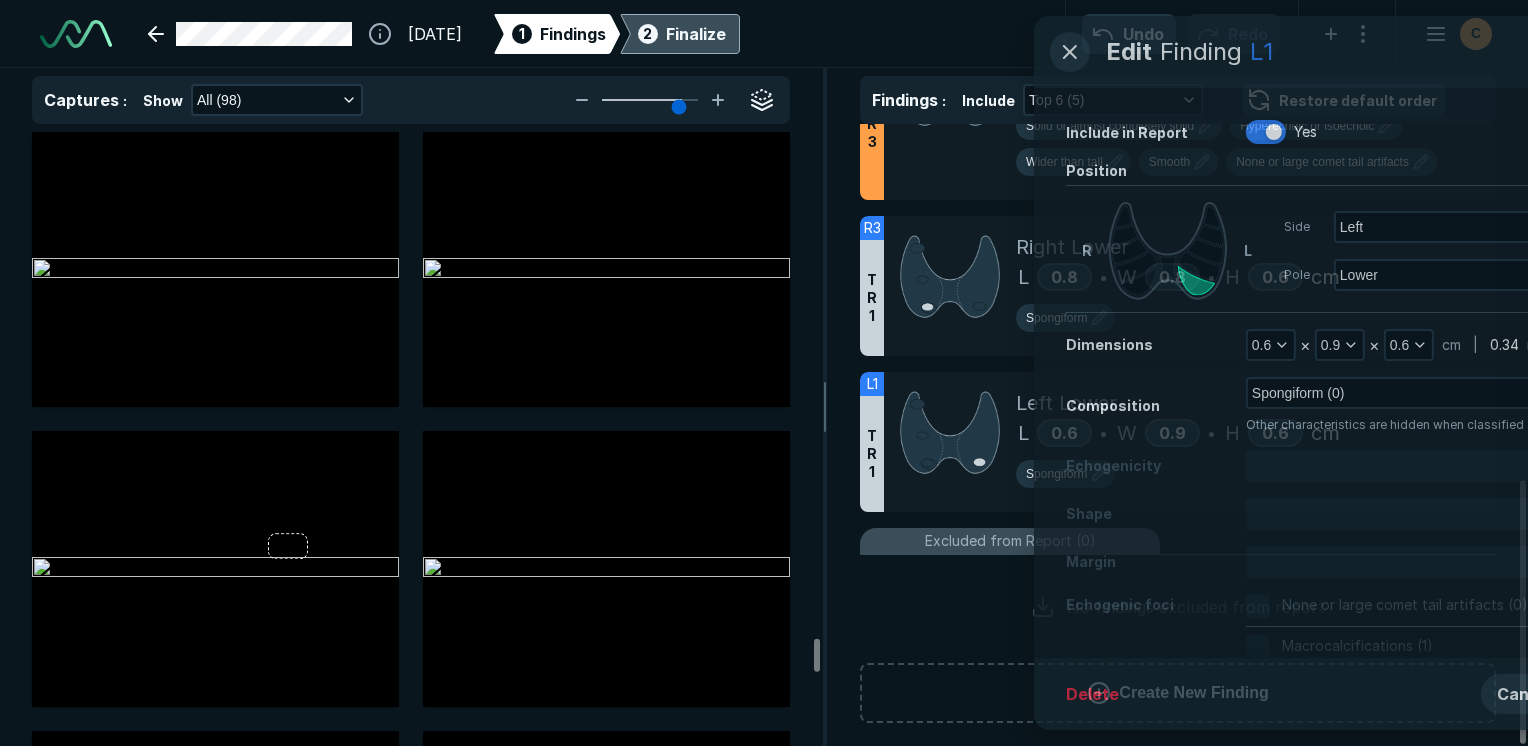 scroll, scrollTop: 5115, scrollLeft: 5949, axis: both 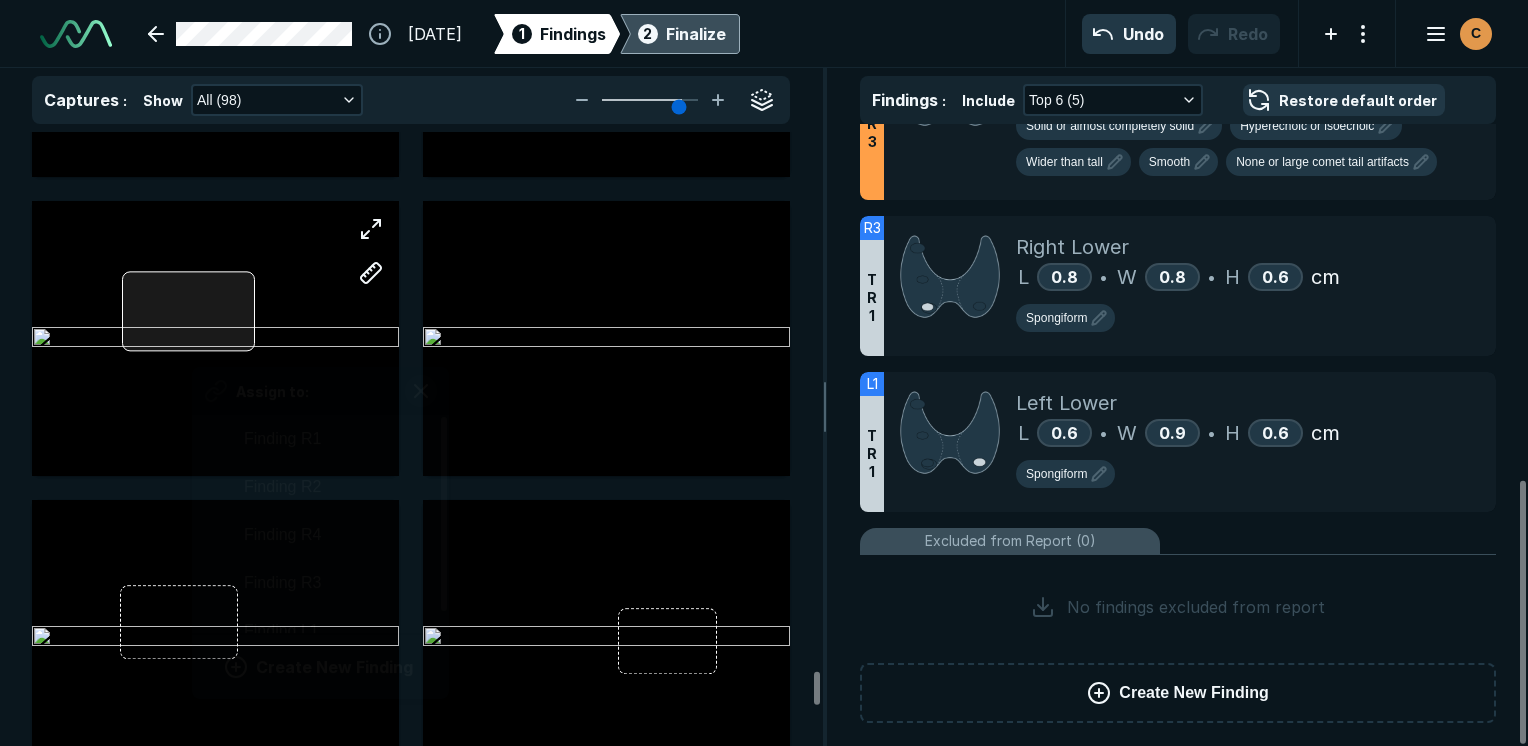 click on "Assign to: Finding R1 Finding R2 Finding R4 Finding R3 Finding L1 Create New Finding" at bounding box center (215, 338) 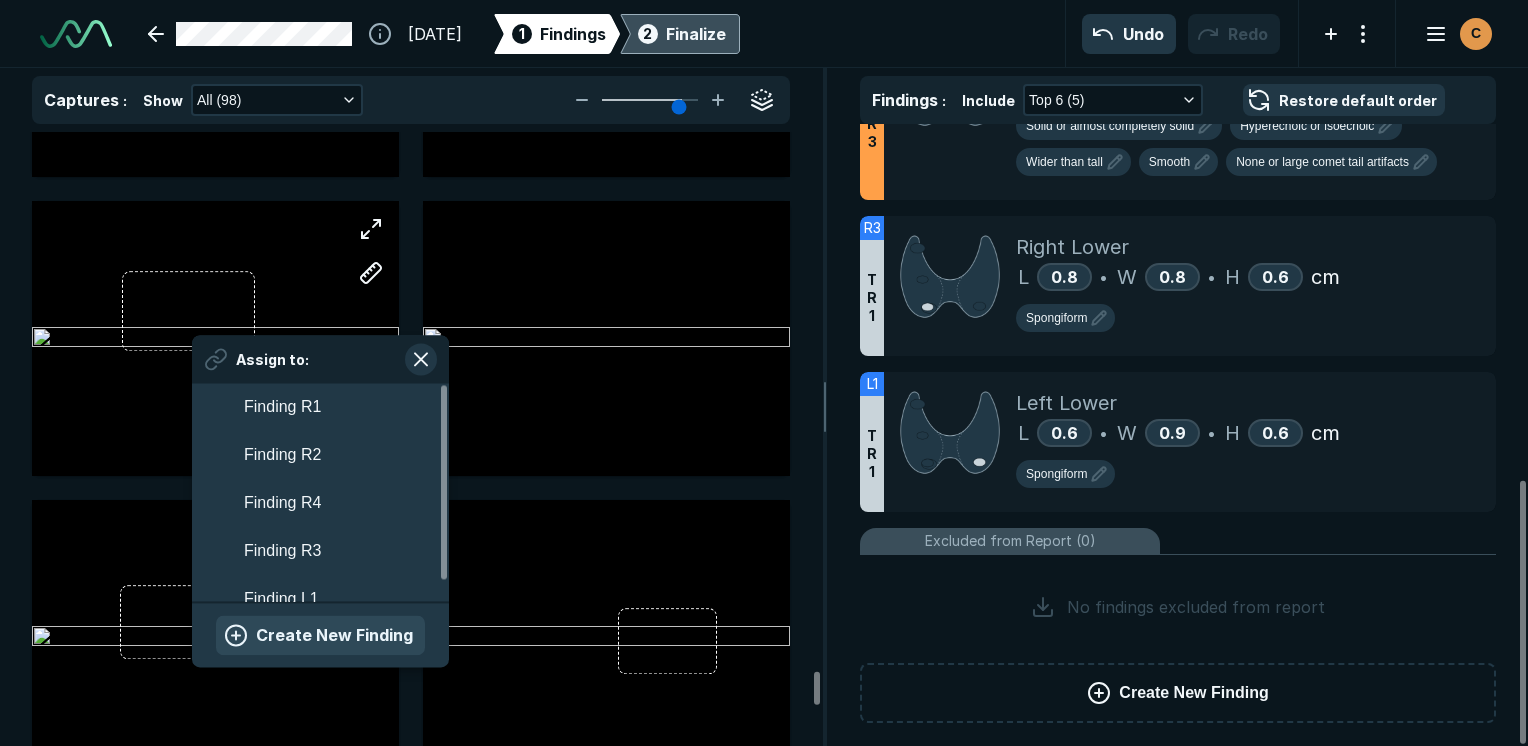 click on "Create New Finding" at bounding box center (320, 635) 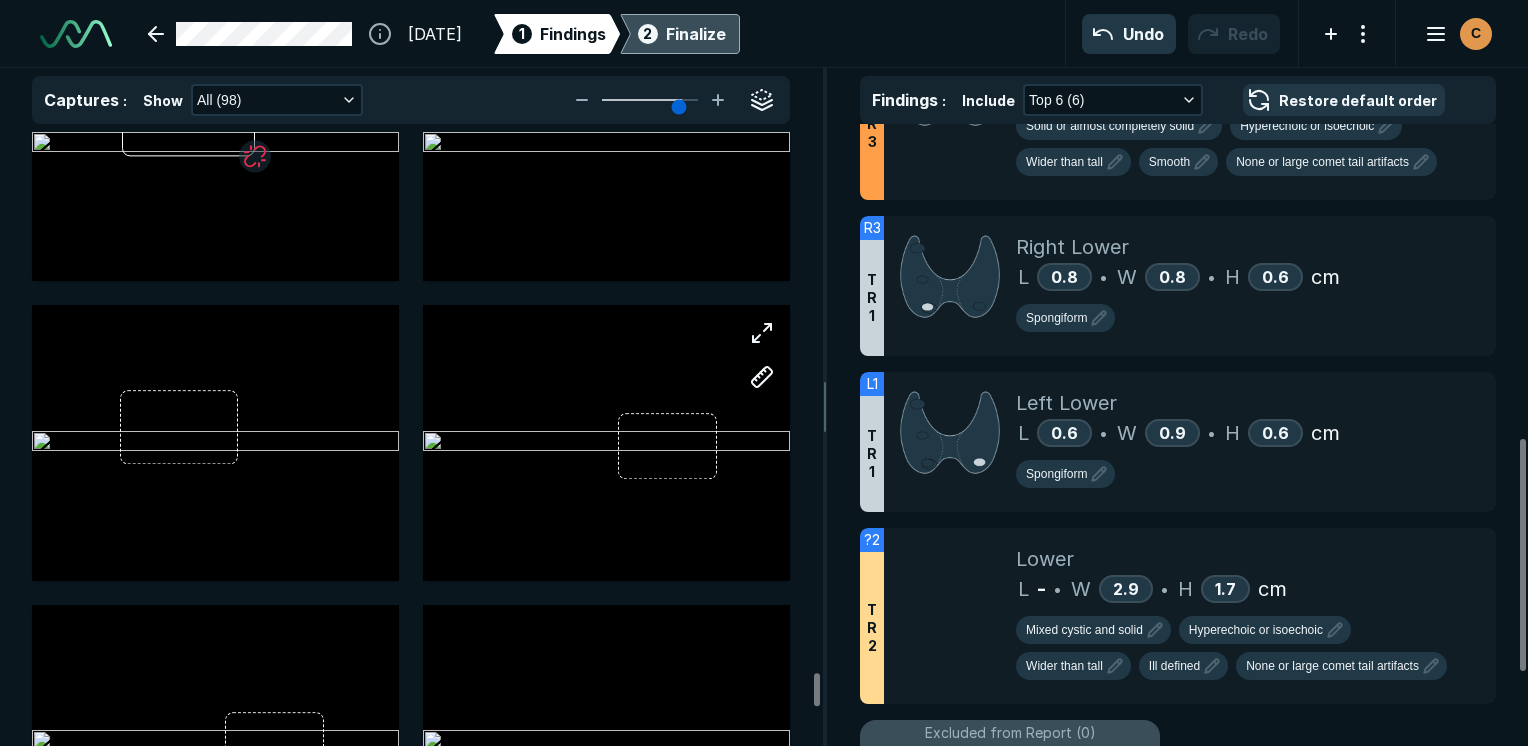 scroll, scrollTop: 13300, scrollLeft: 0, axis: vertical 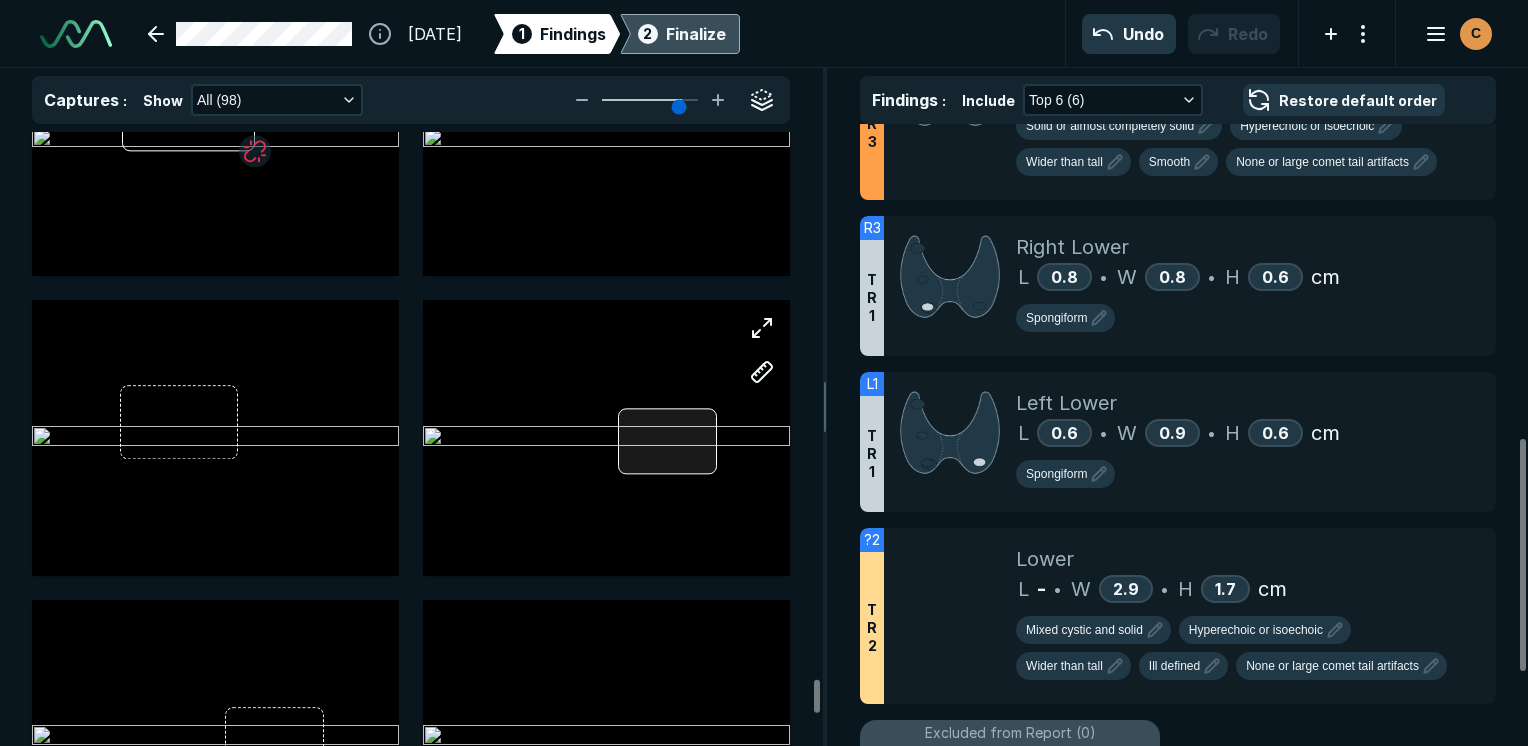 click at bounding box center (606, 437) 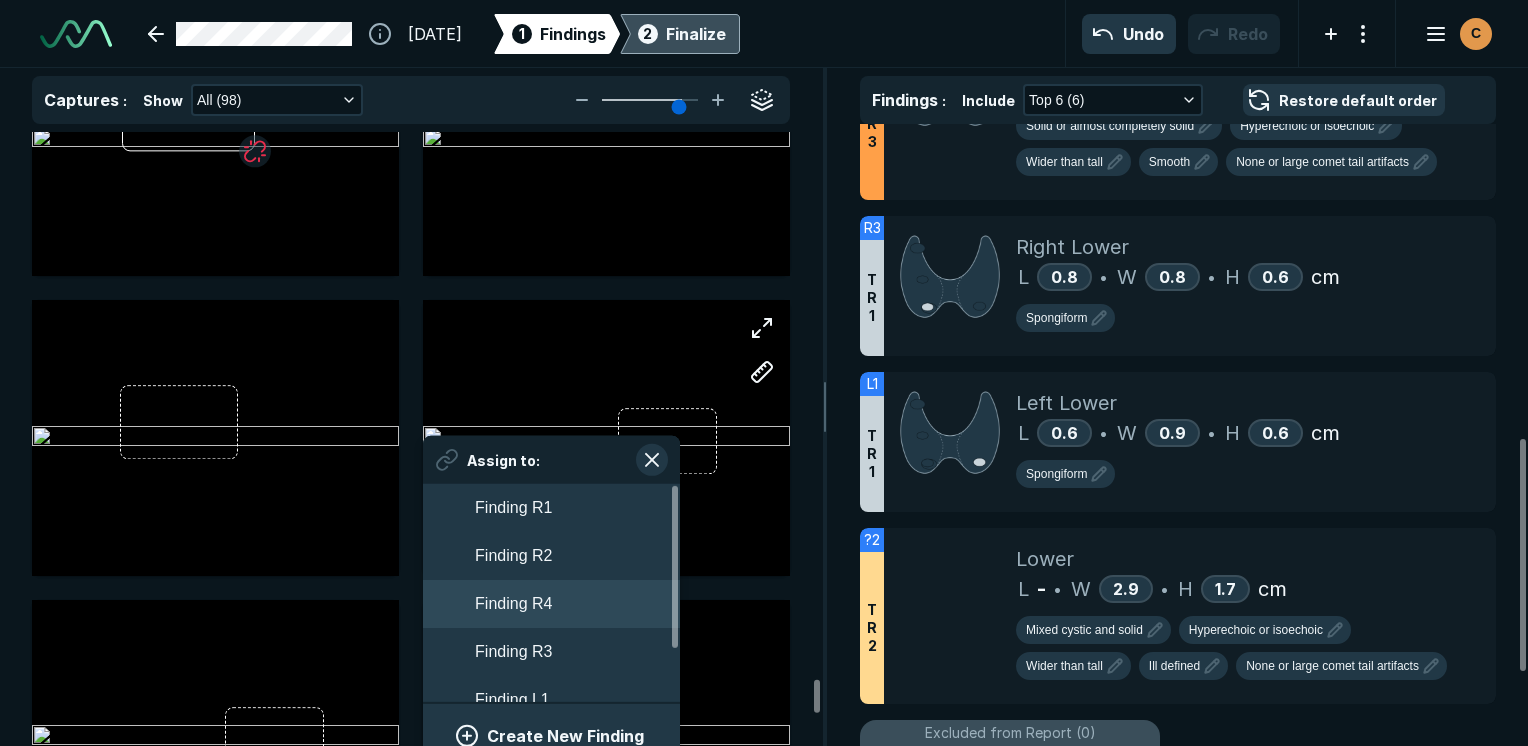 scroll, scrollTop: 3508, scrollLeft: 3708, axis: both 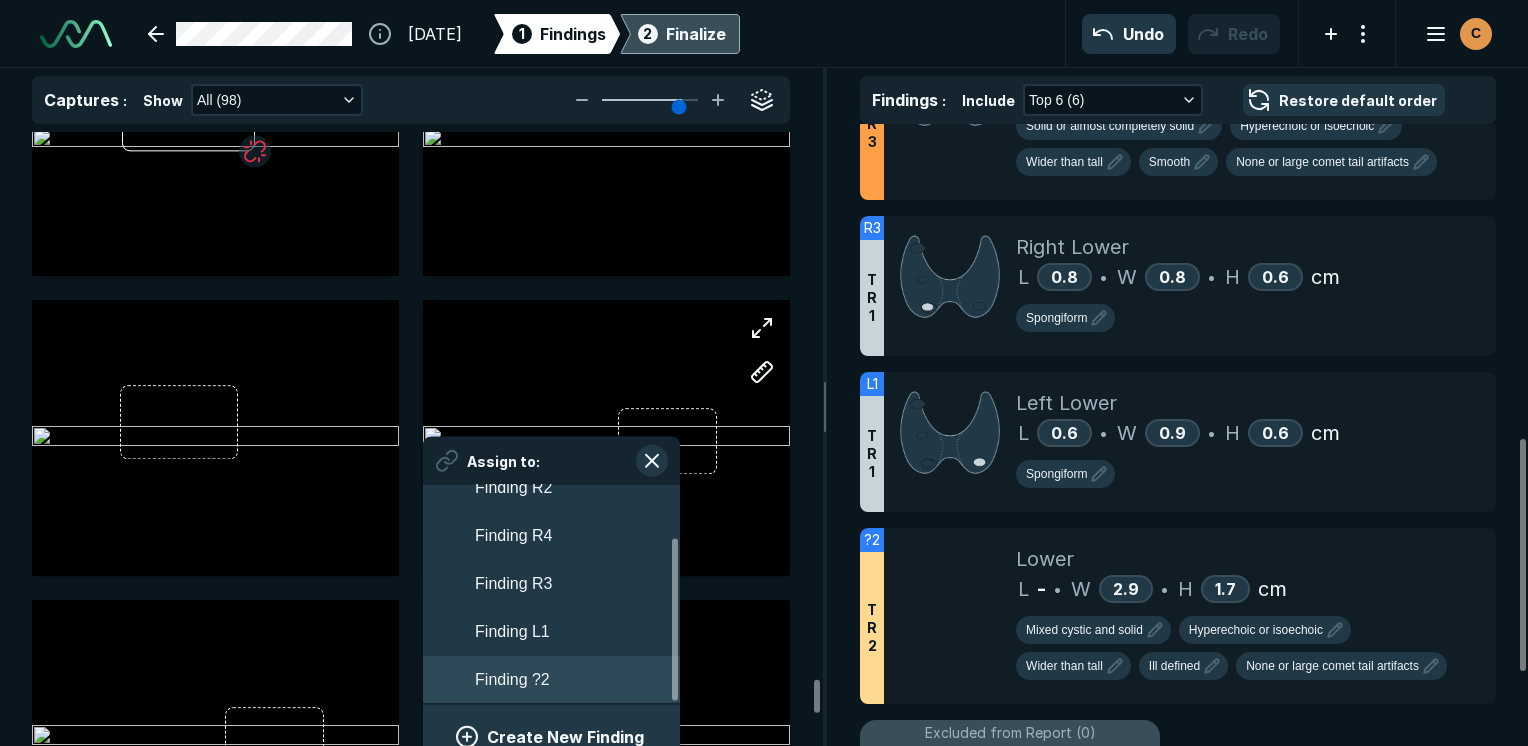 click on "Finding ?2" at bounding box center [512, 680] 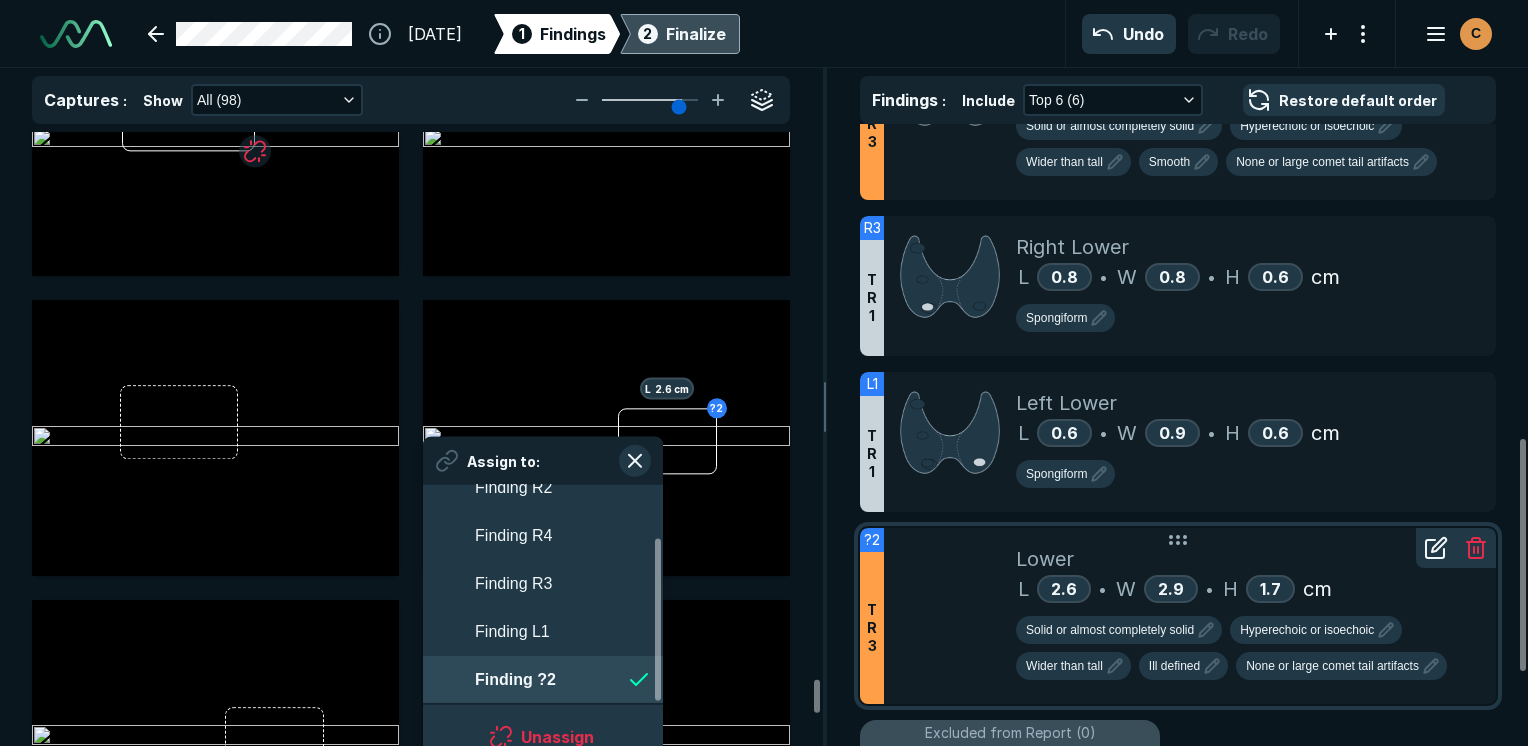 scroll, scrollTop: 3508, scrollLeft: 3649, axis: both 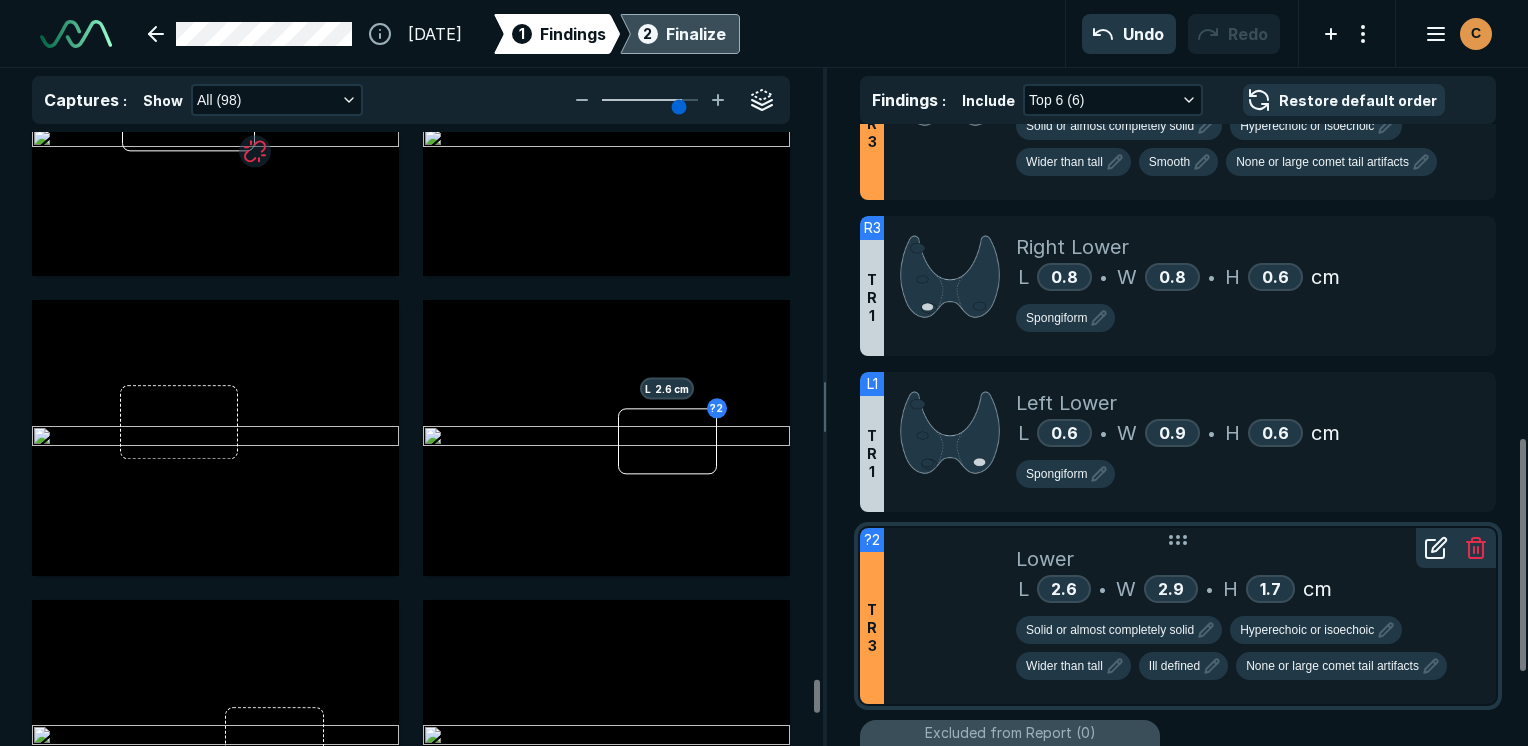 click 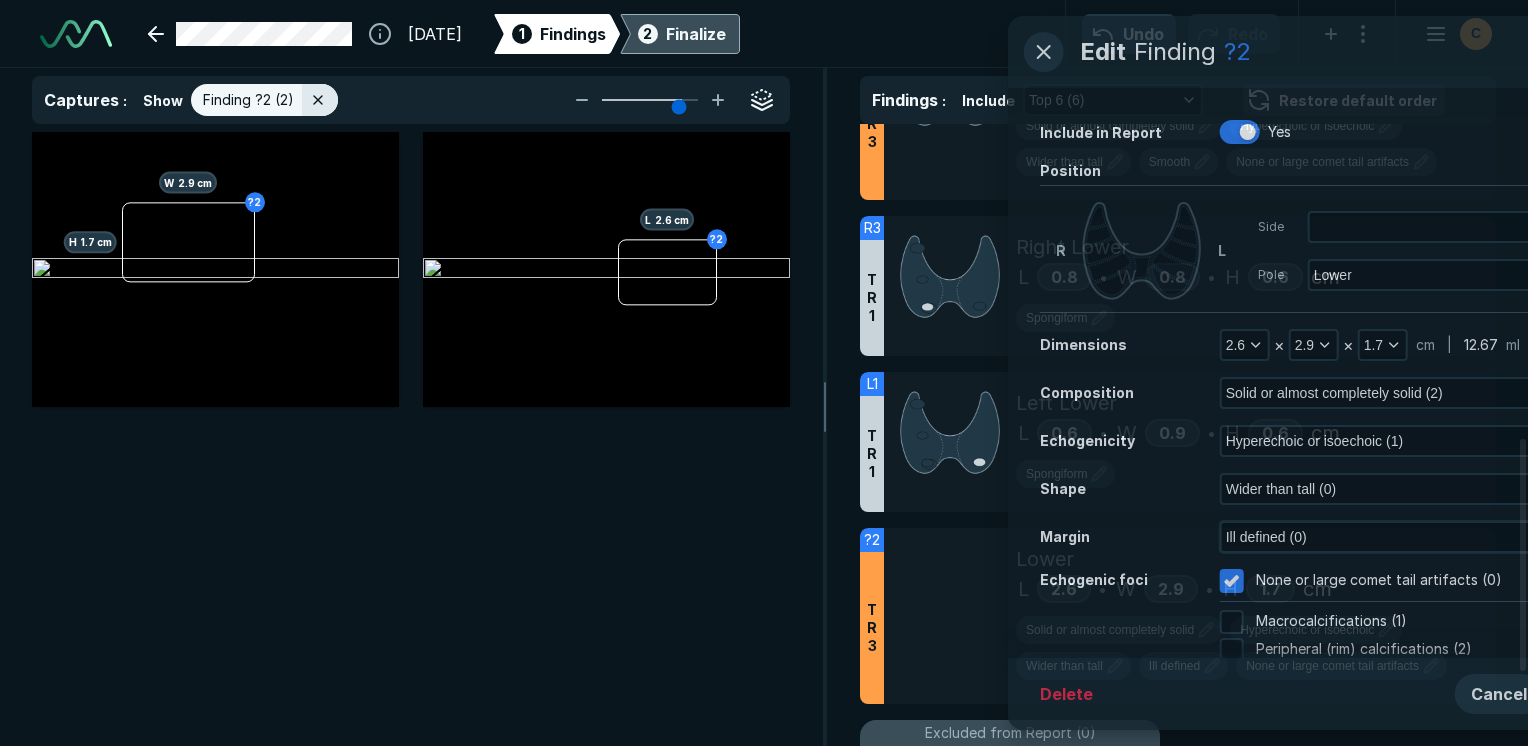 scroll, scrollTop: 4773, scrollLeft: 5129, axis: both 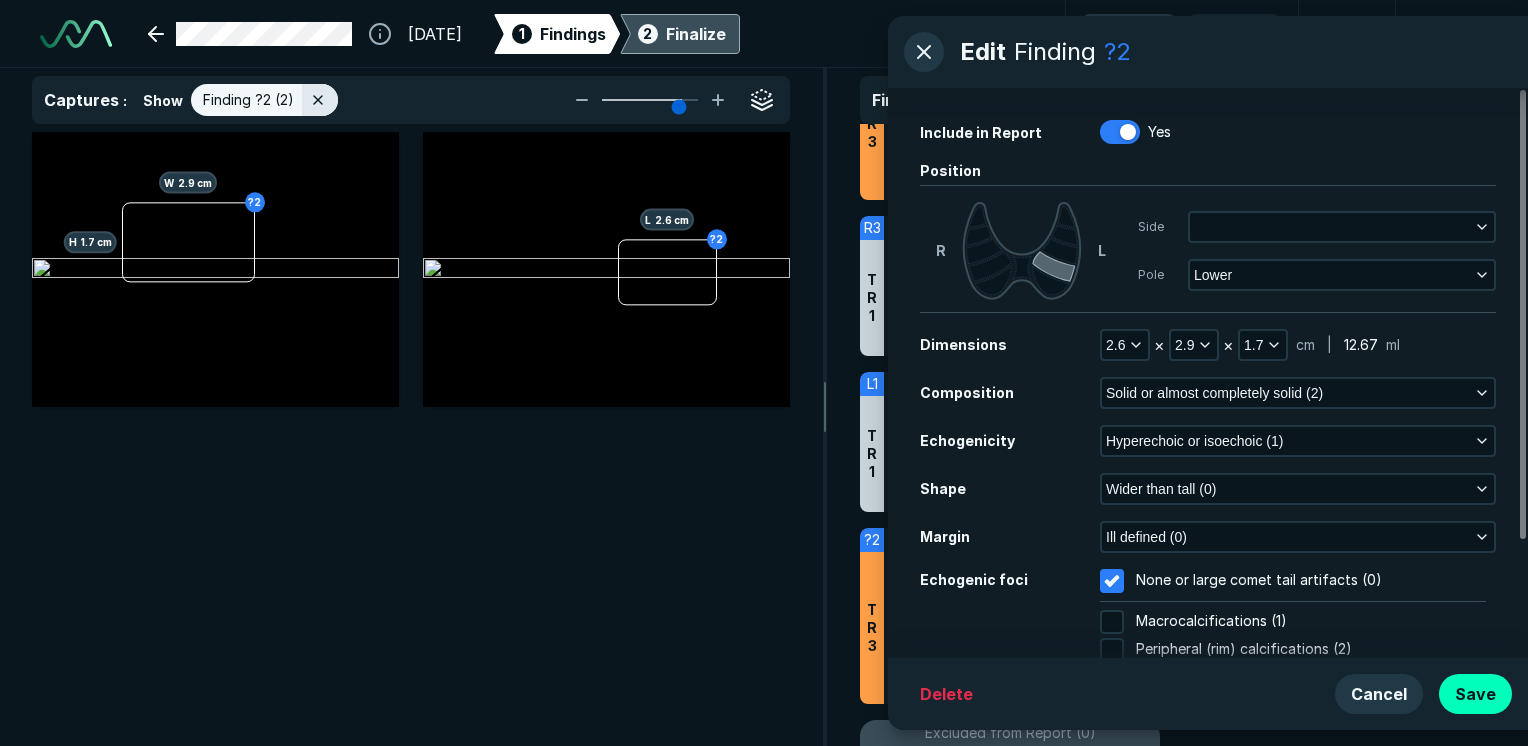 click 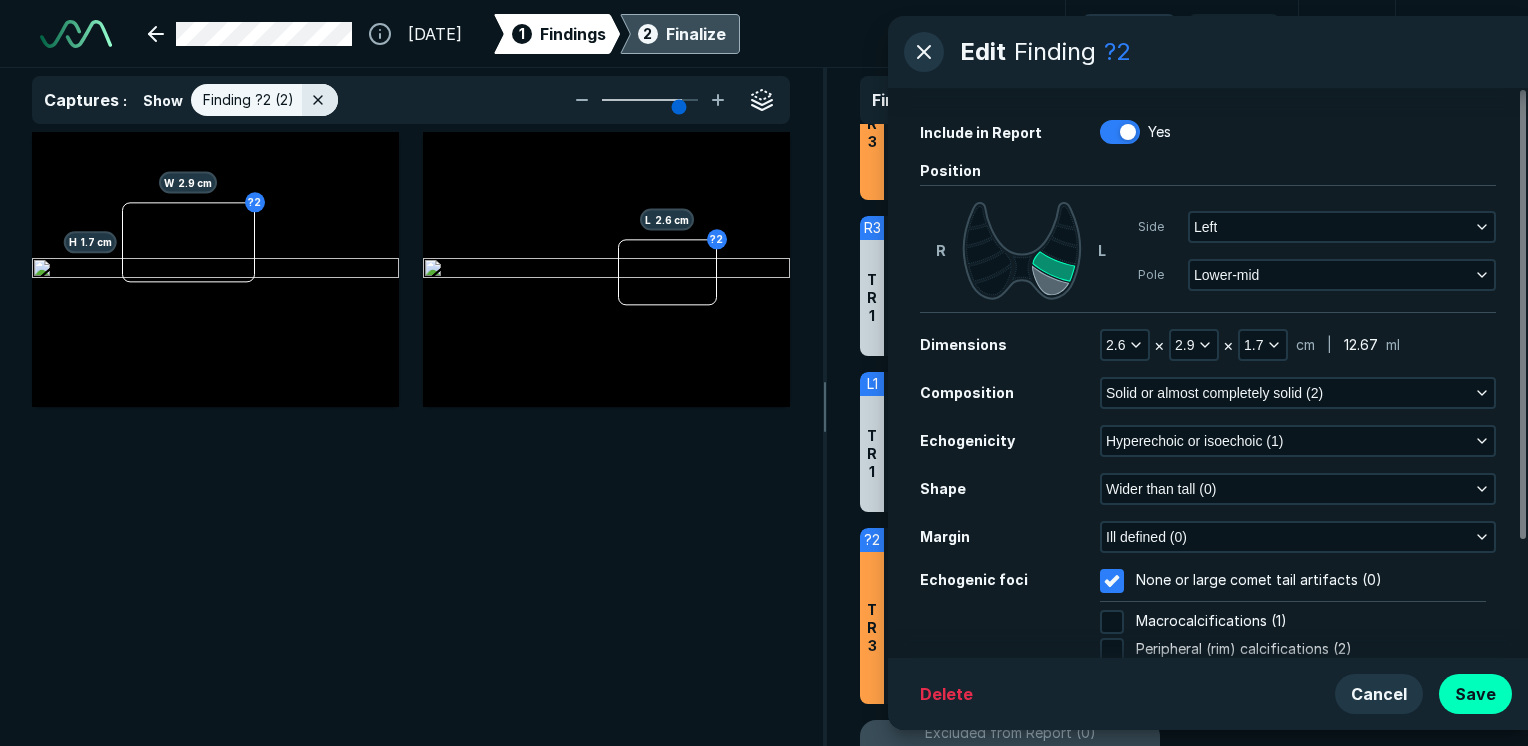 click 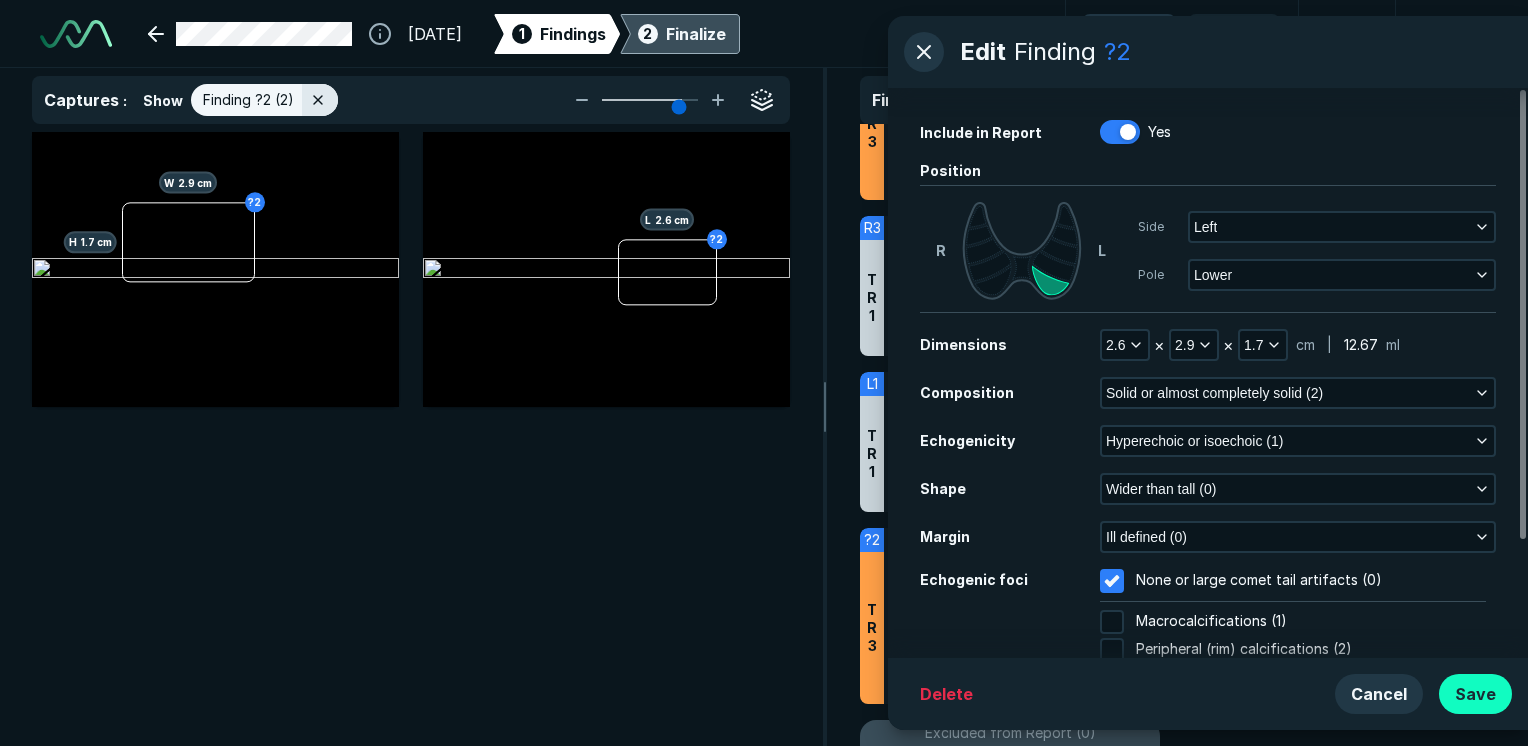 click on "Save" at bounding box center (1475, 694) 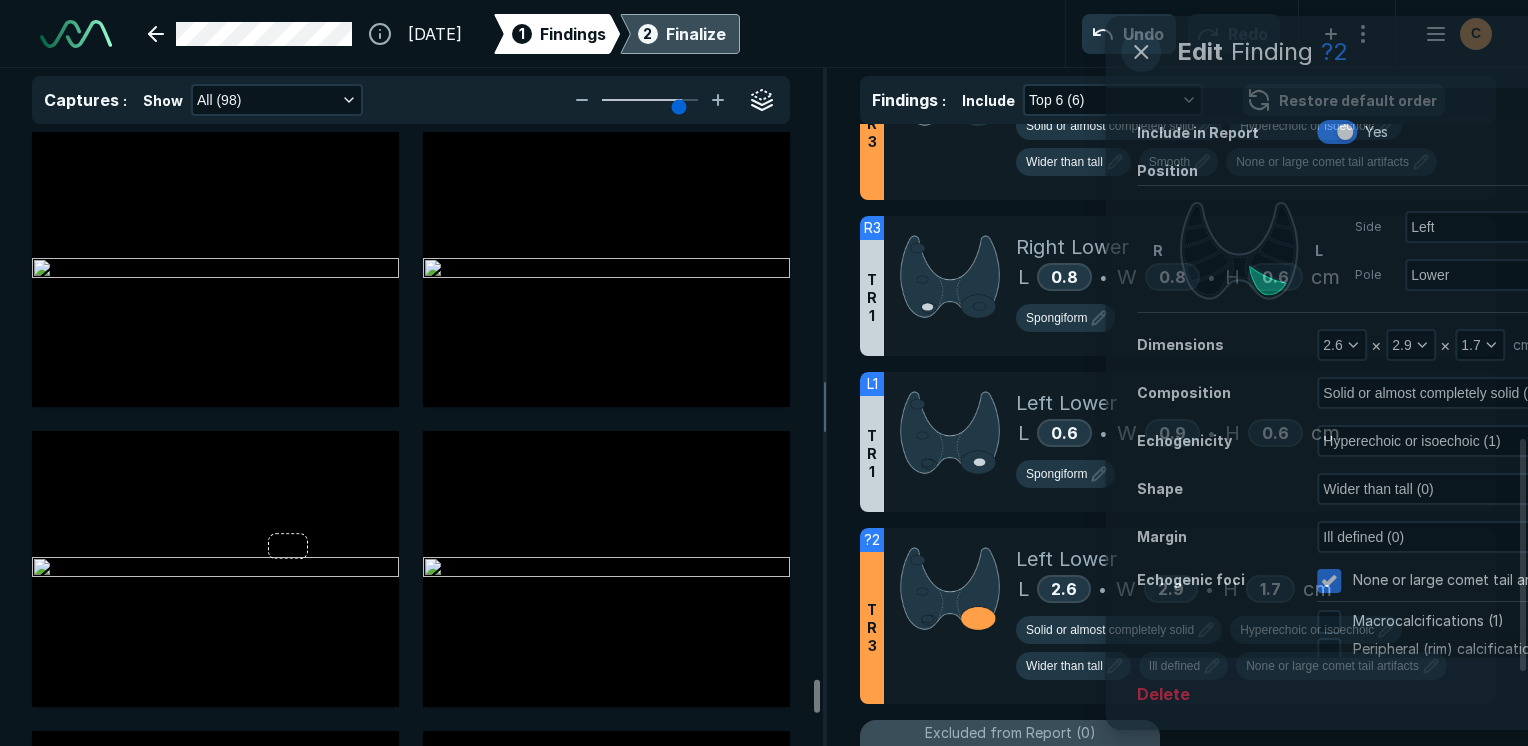 scroll, scrollTop: 5115, scrollLeft: 5949, axis: both 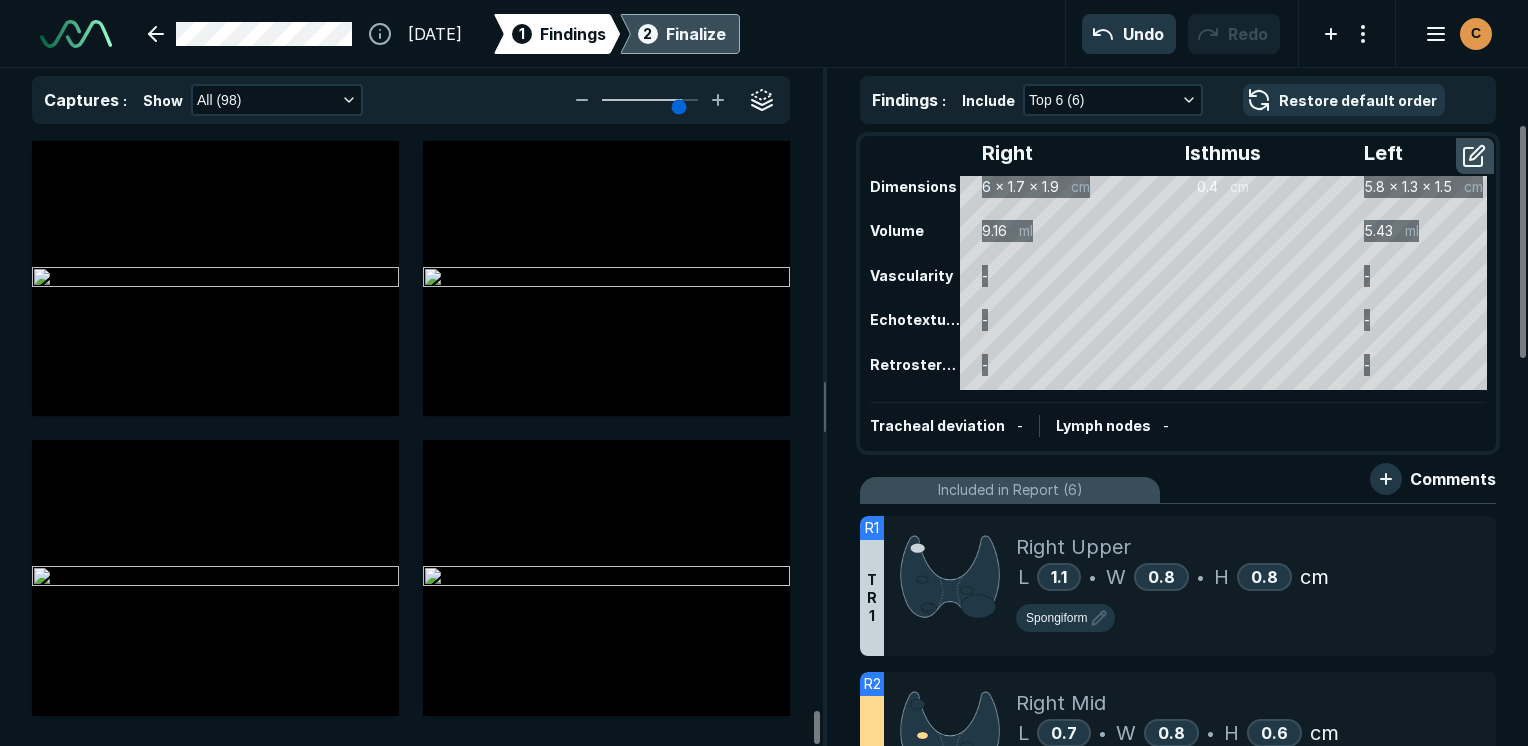 click on "2" at bounding box center [648, 34] 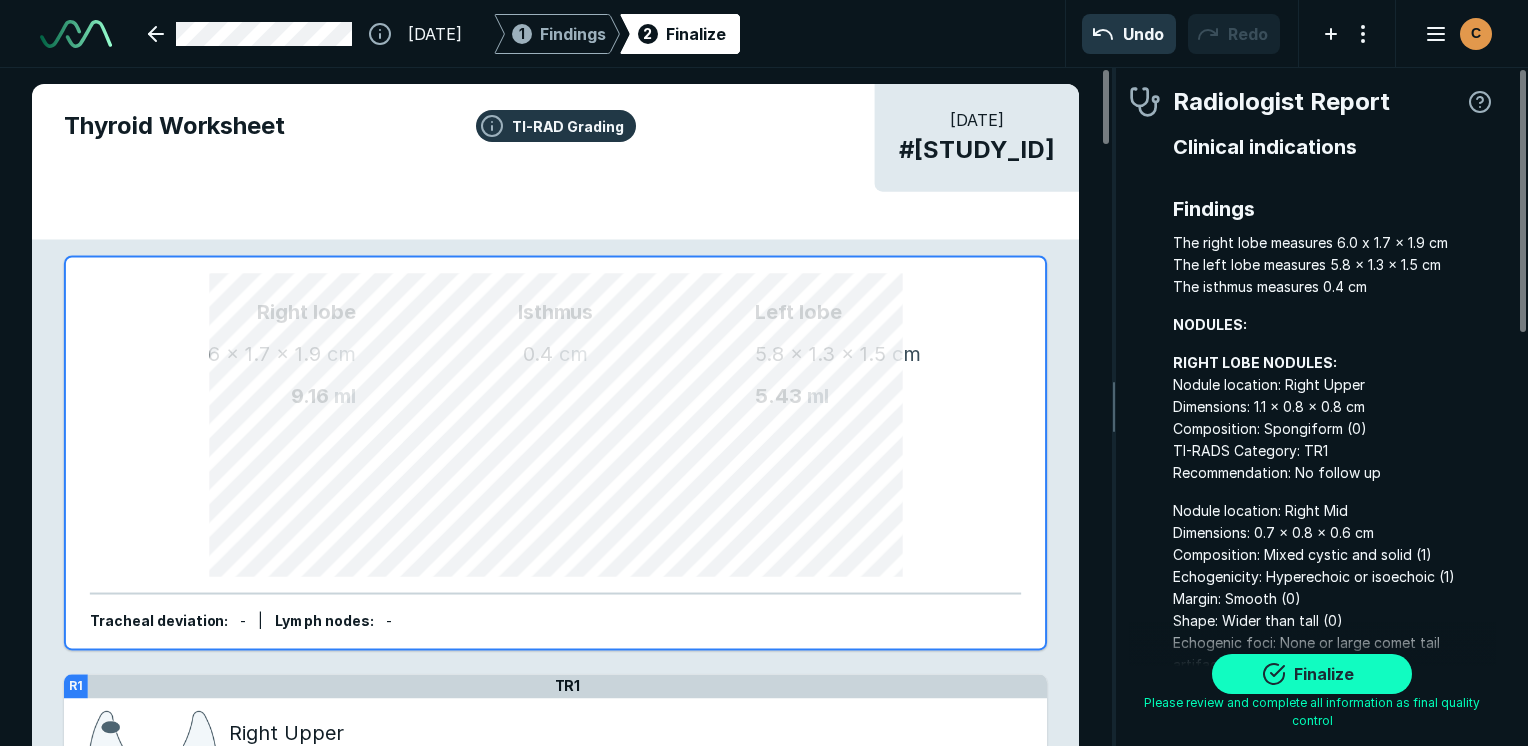 click on "Finalize" at bounding box center [1312, 674] 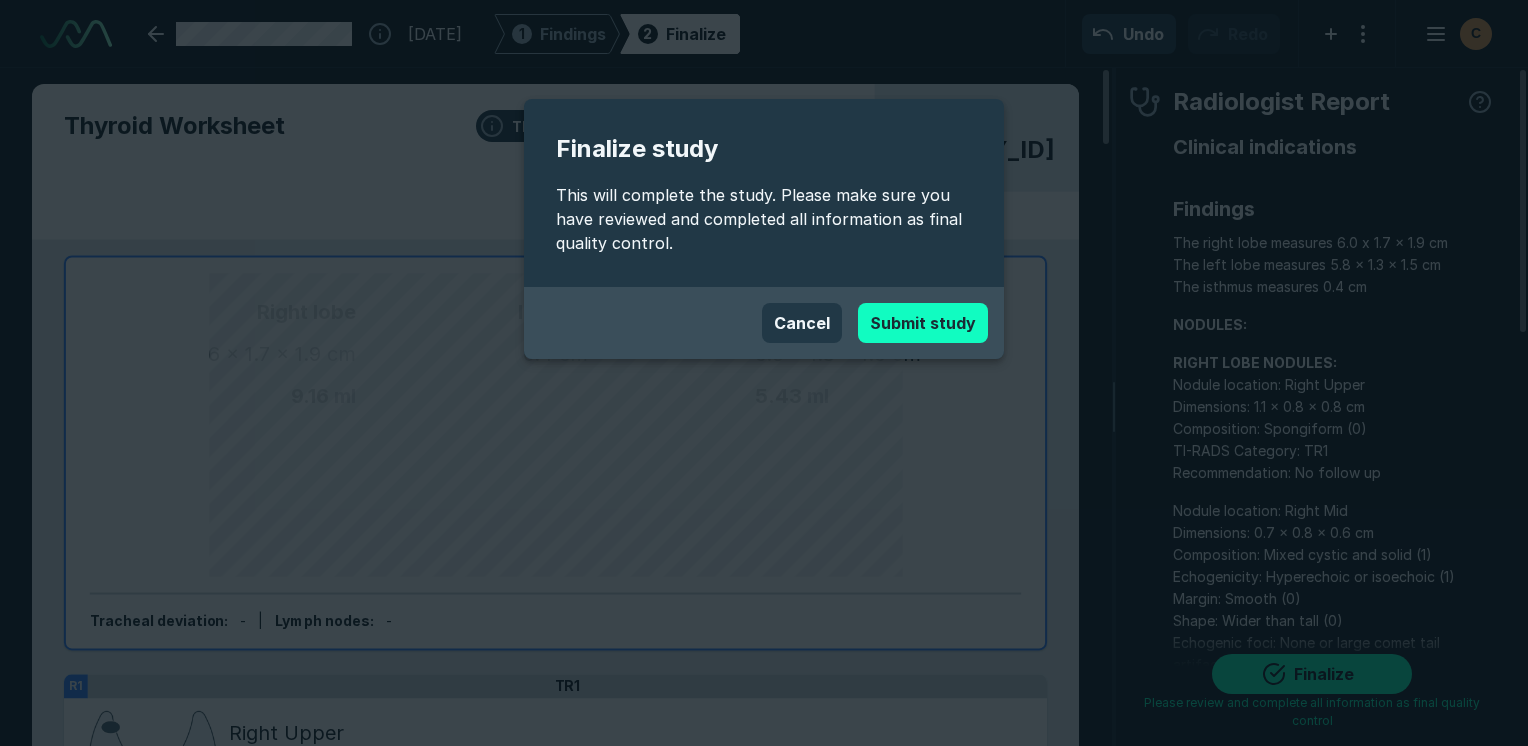 click on "Submit study" at bounding box center (923, 323) 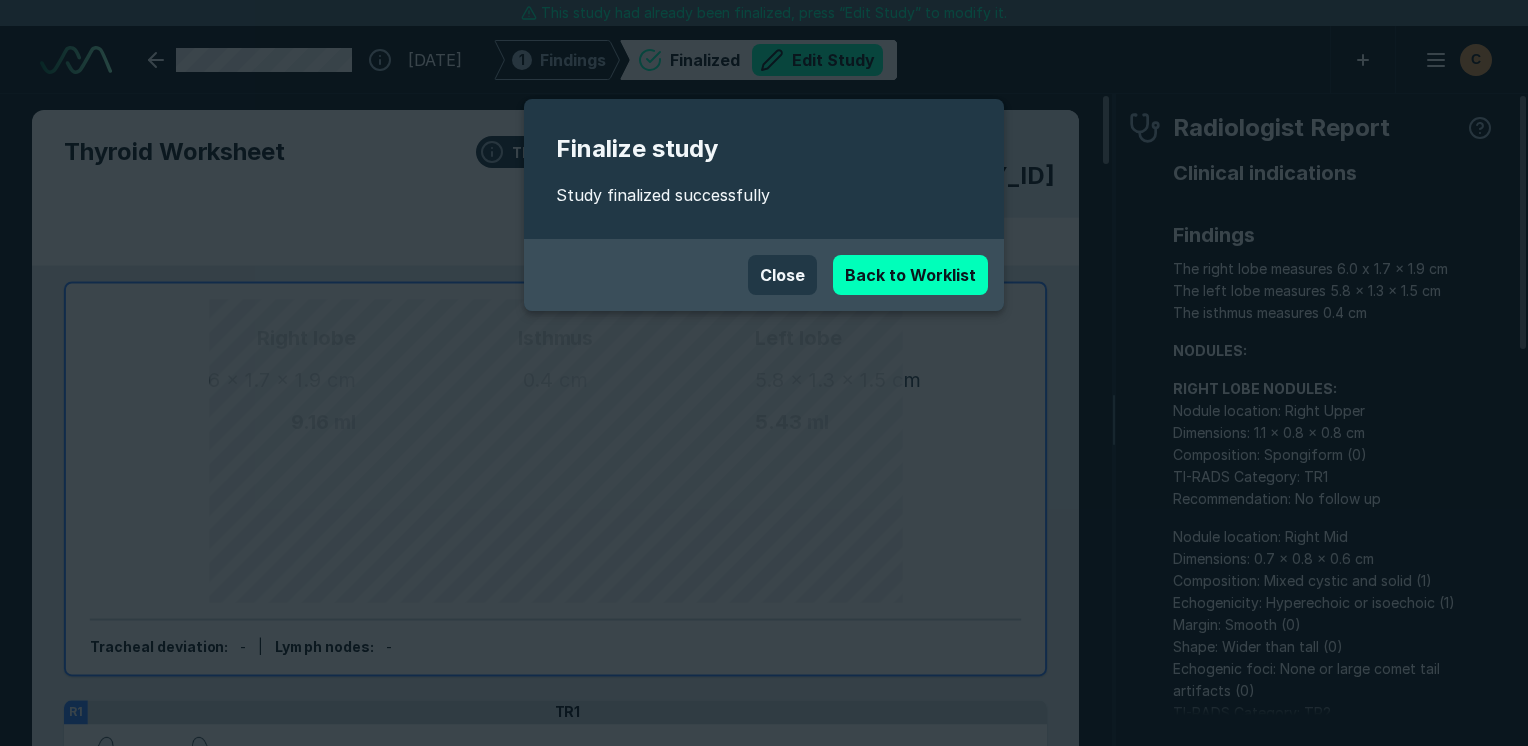 scroll, scrollTop: 5391, scrollLeft: 4189, axis: both 